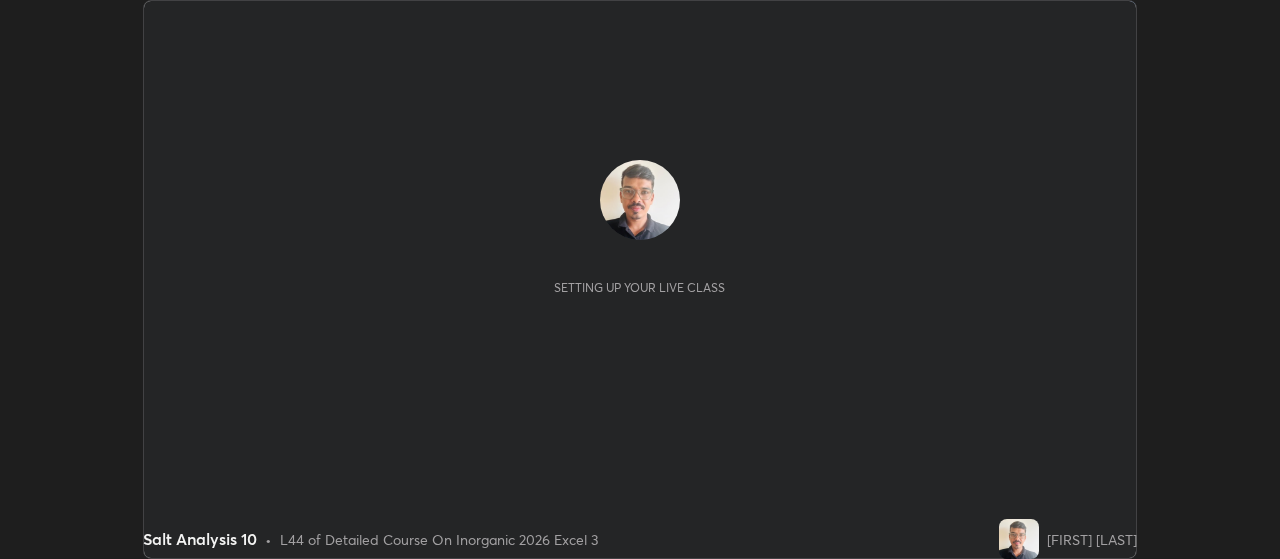 scroll, scrollTop: 0, scrollLeft: 0, axis: both 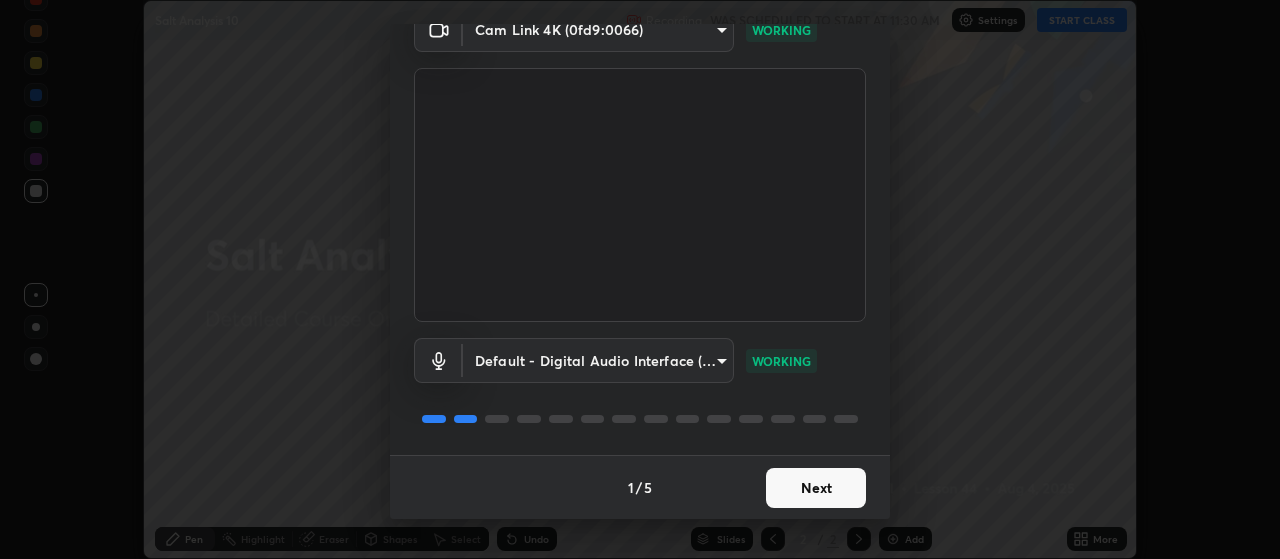 click on "Next" at bounding box center (816, 488) 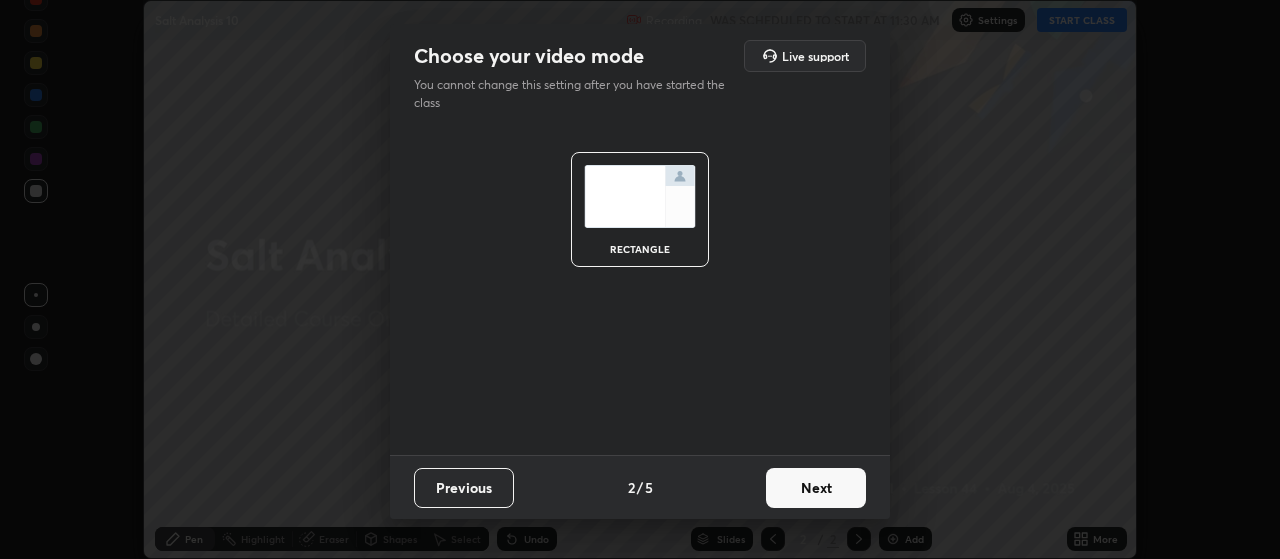 scroll, scrollTop: 0, scrollLeft: 0, axis: both 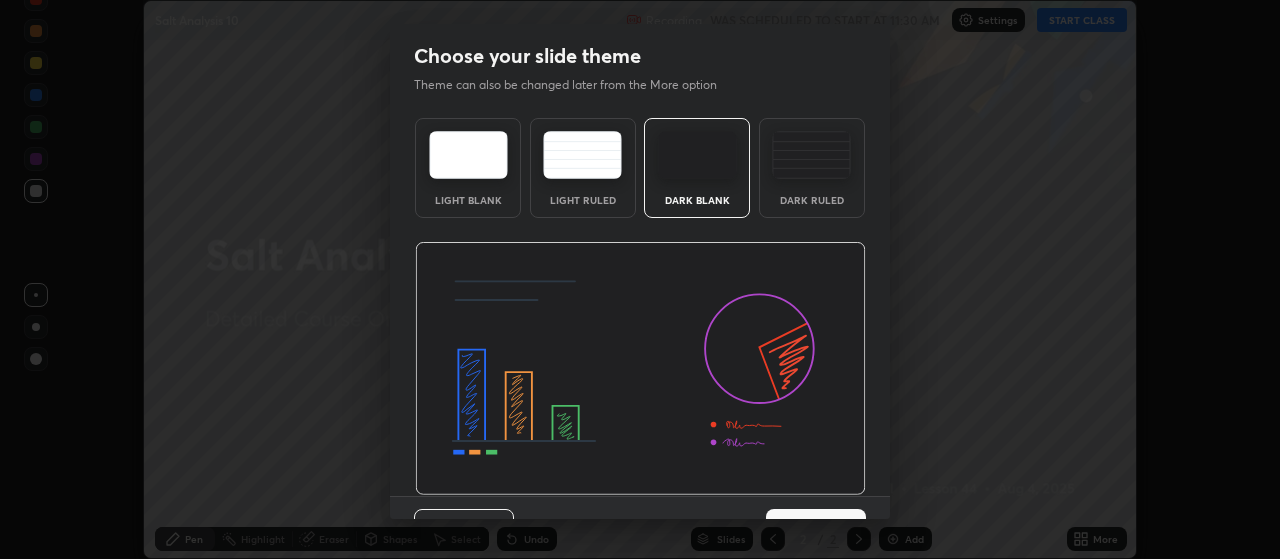 click at bounding box center [640, 369] 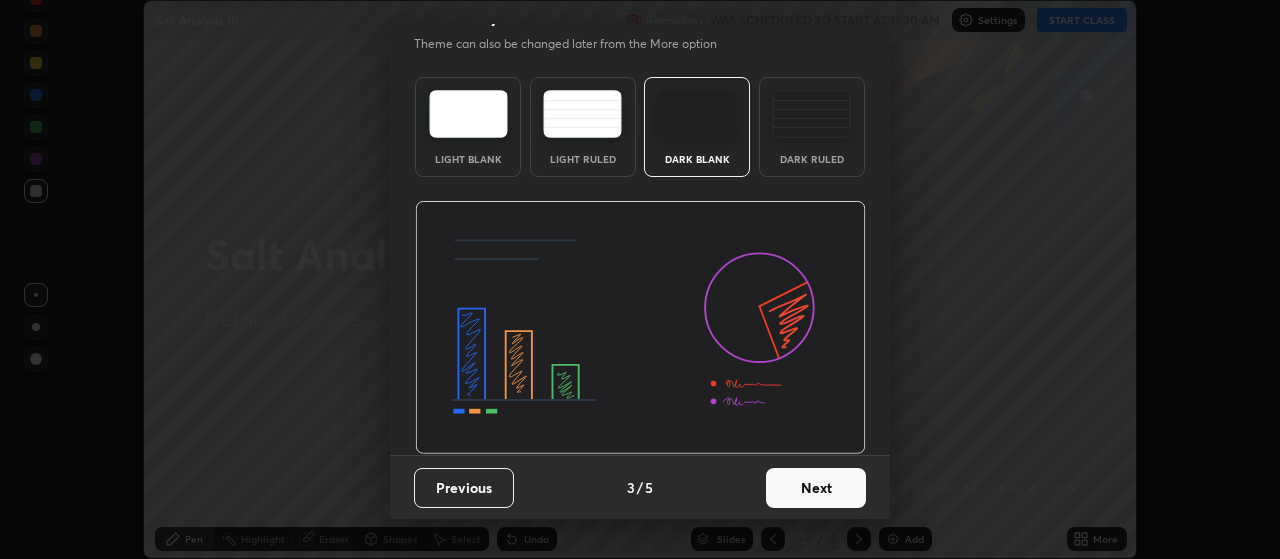 click on "Next" at bounding box center [816, 488] 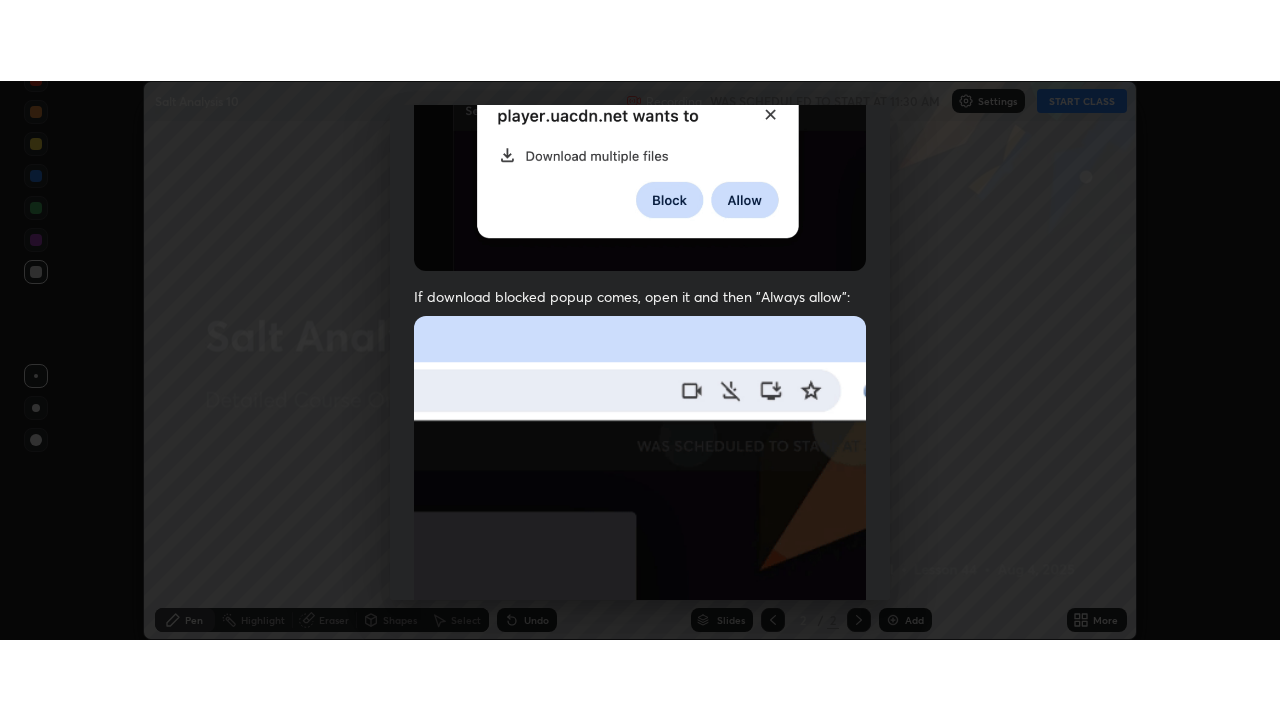 scroll, scrollTop: 505, scrollLeft: 0, axis: vertical 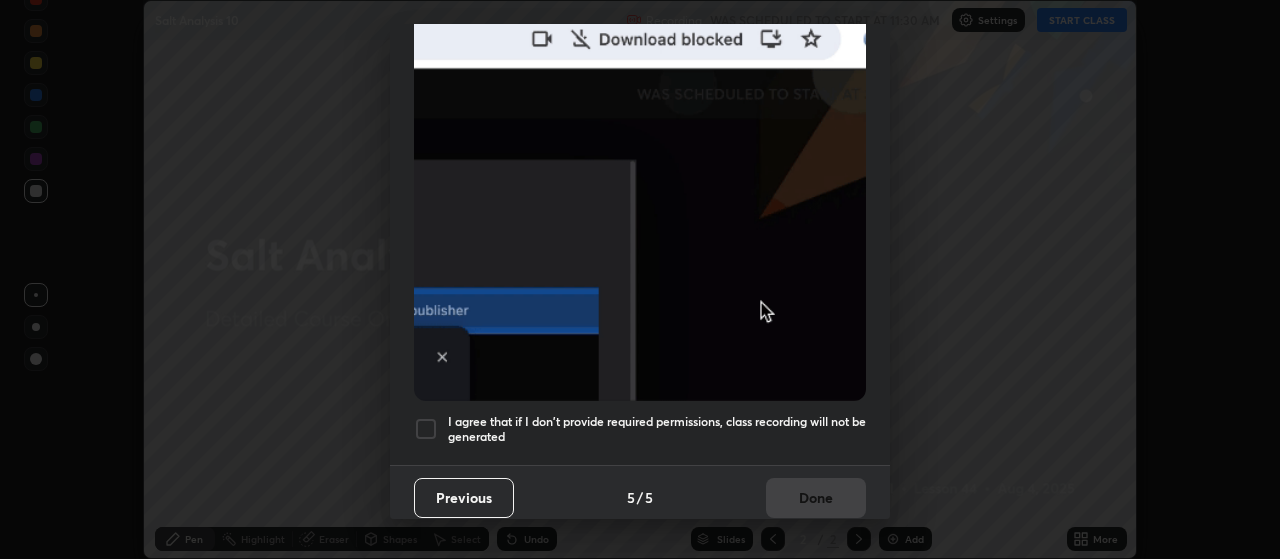 click at bounding box center [426, 429] 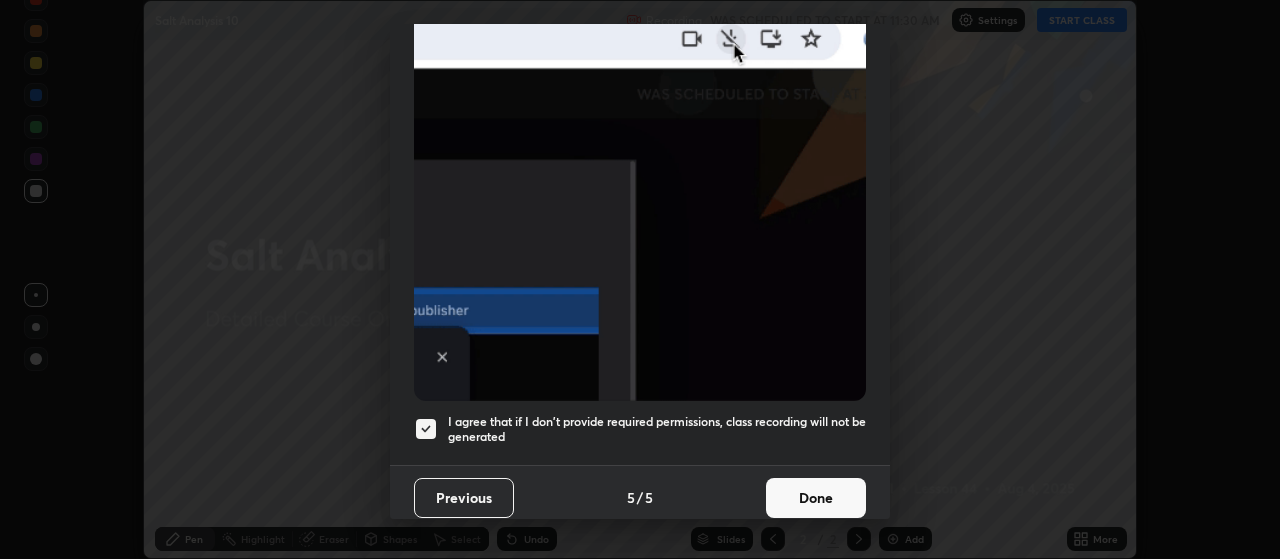 click on "Done" at bounding box center (816, 498) 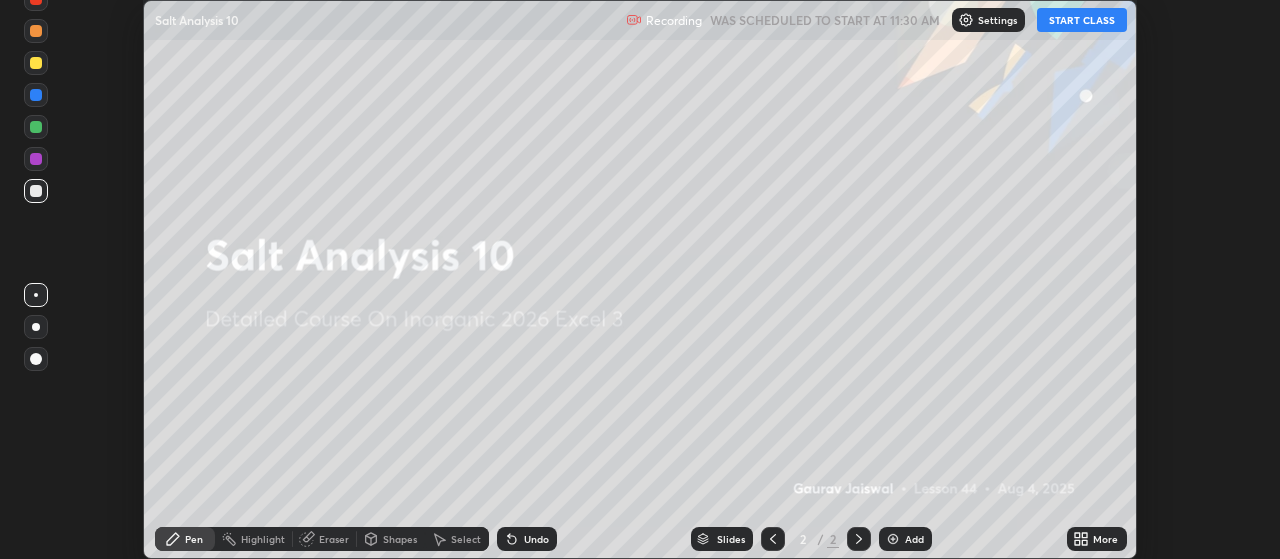 click on "START CLASS" at bounding box center (1082, 20) 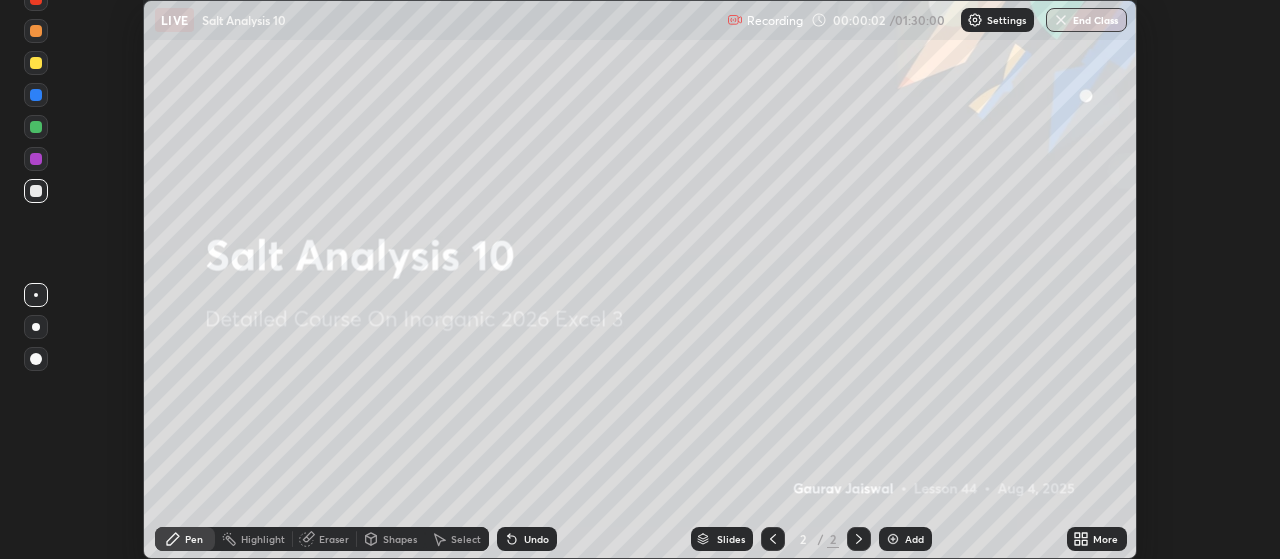 click on "More" at bounding box center (1097, 539) 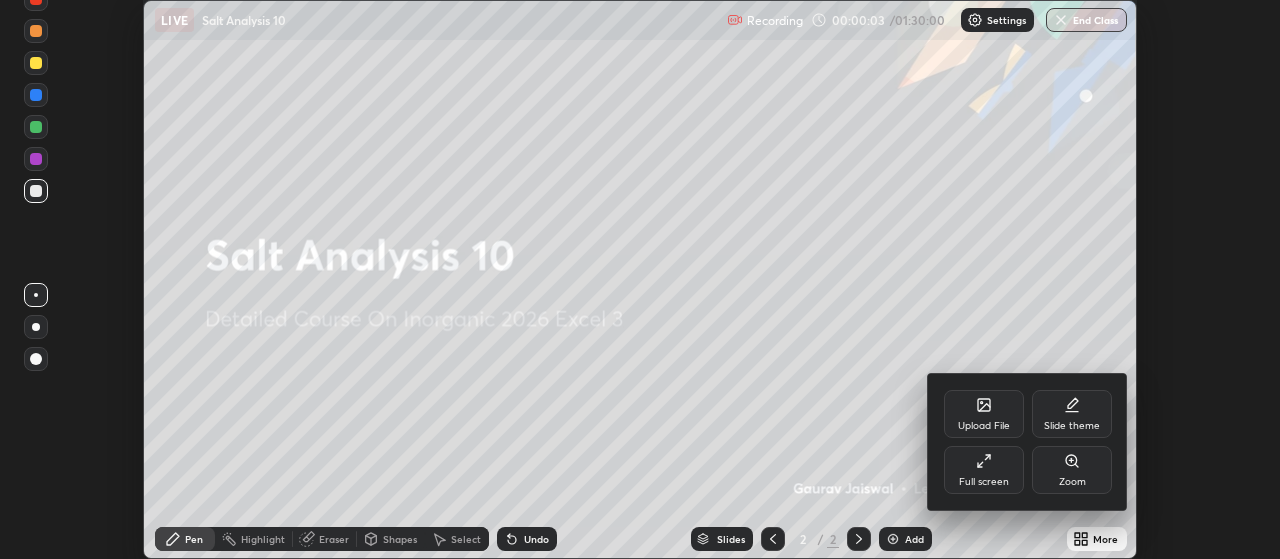click on "Full screen" at bounding box center (984, 482) 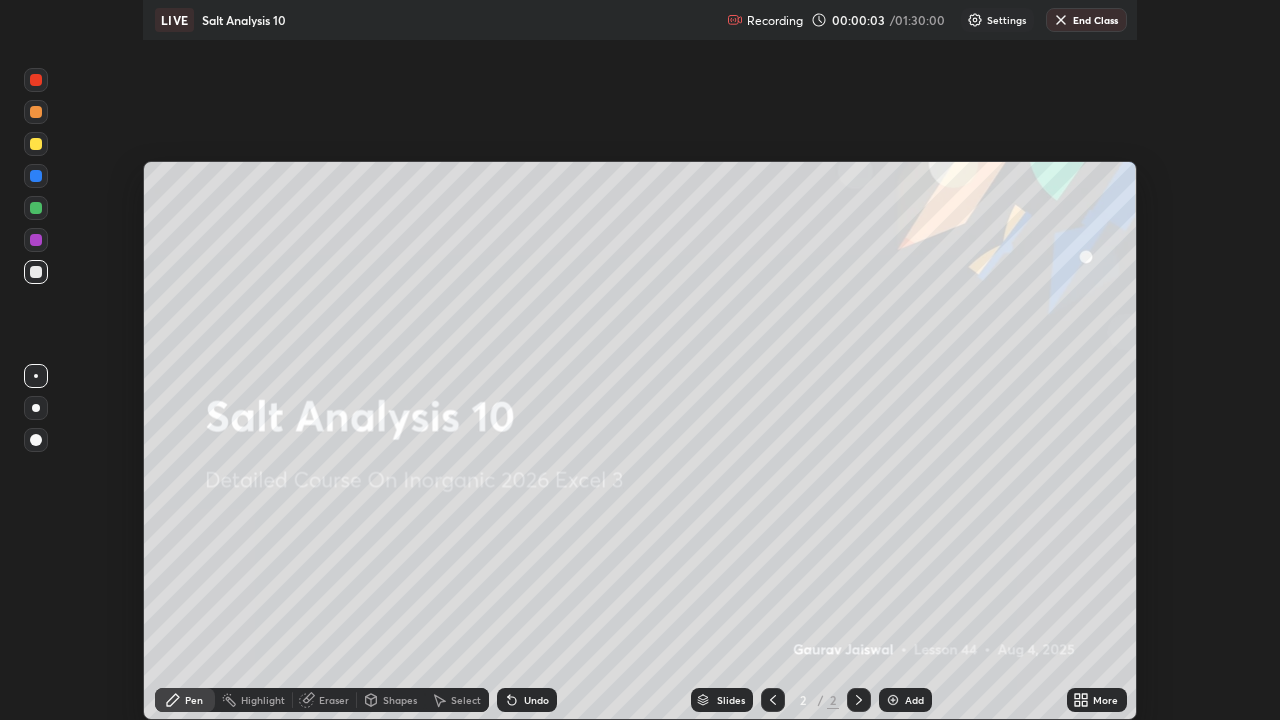 scroll, scrollTop: 99280, scrollLeft: 98720, axis: both 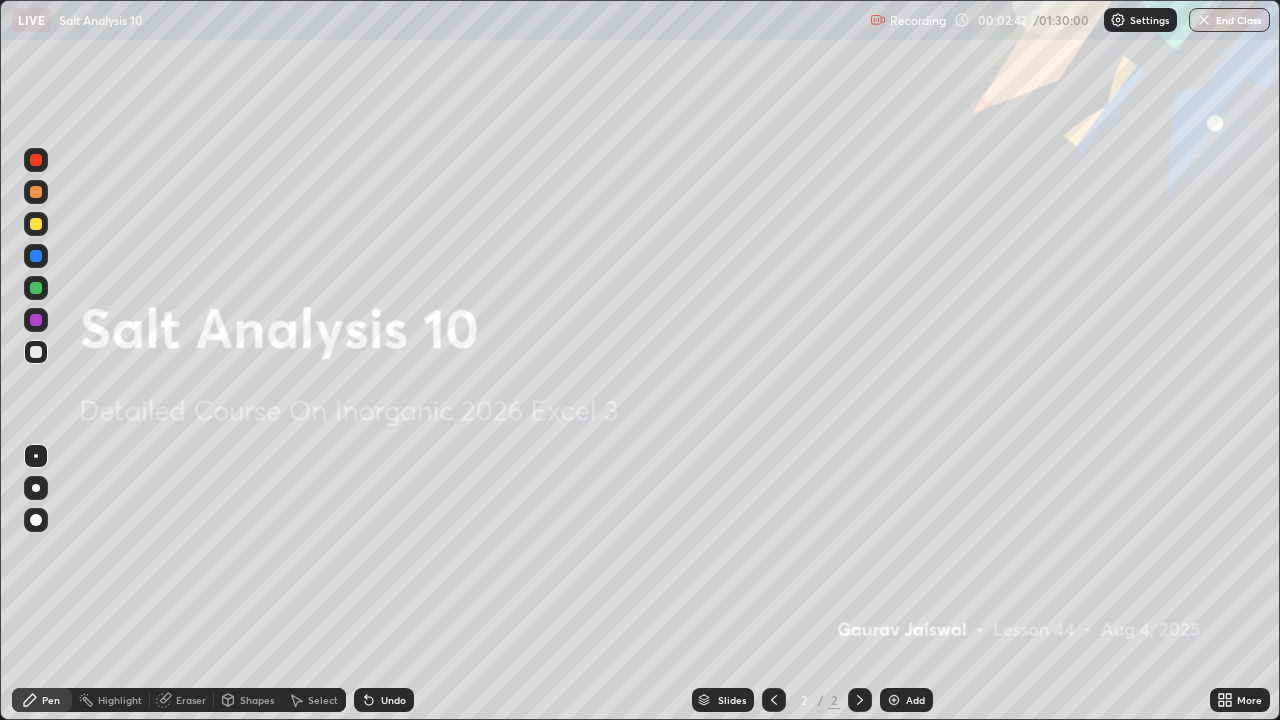 click on "Add" at bounding box center [915, 700] 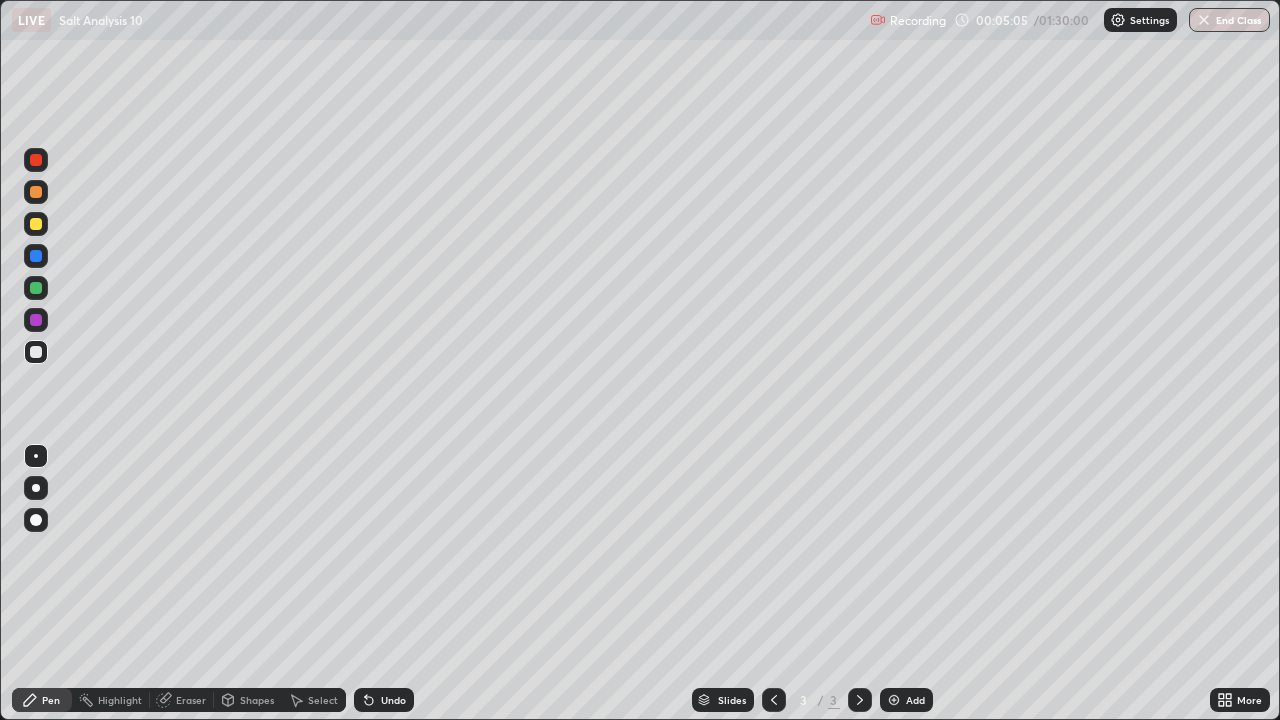 click on "Undo" at bounding box center [393, 700] 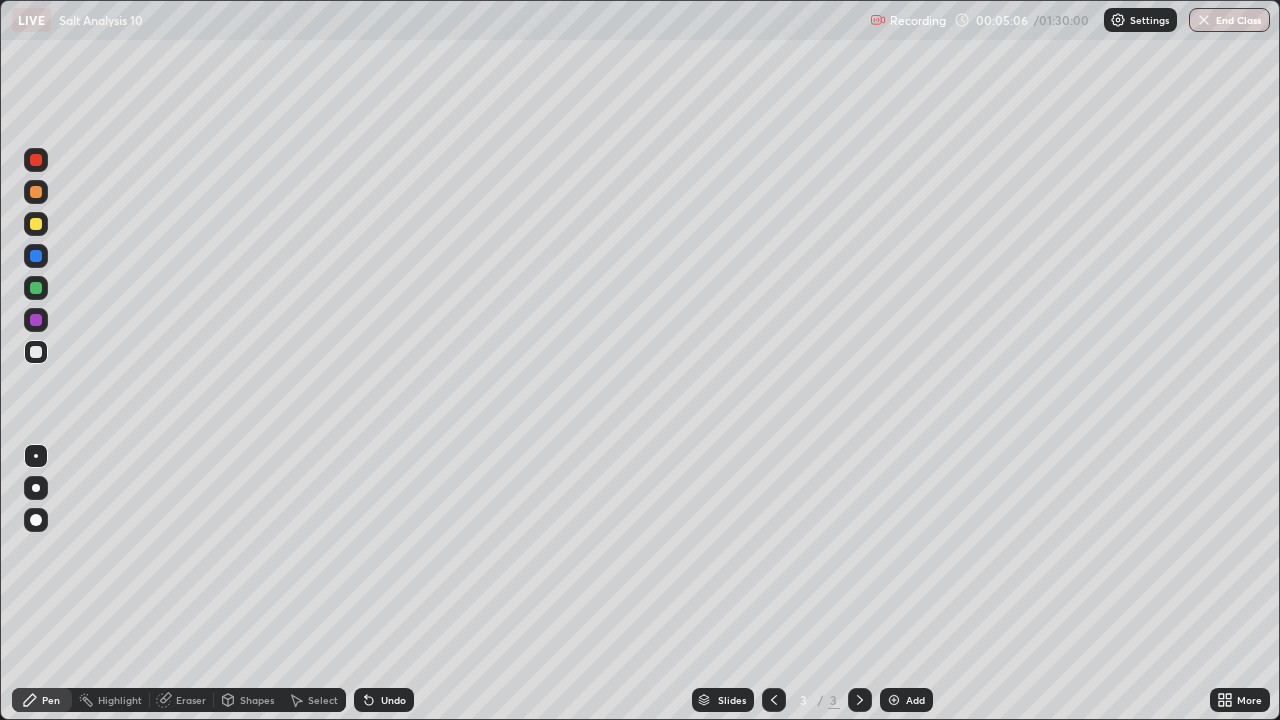 click on "Undo" at bounding box center (393, 700) 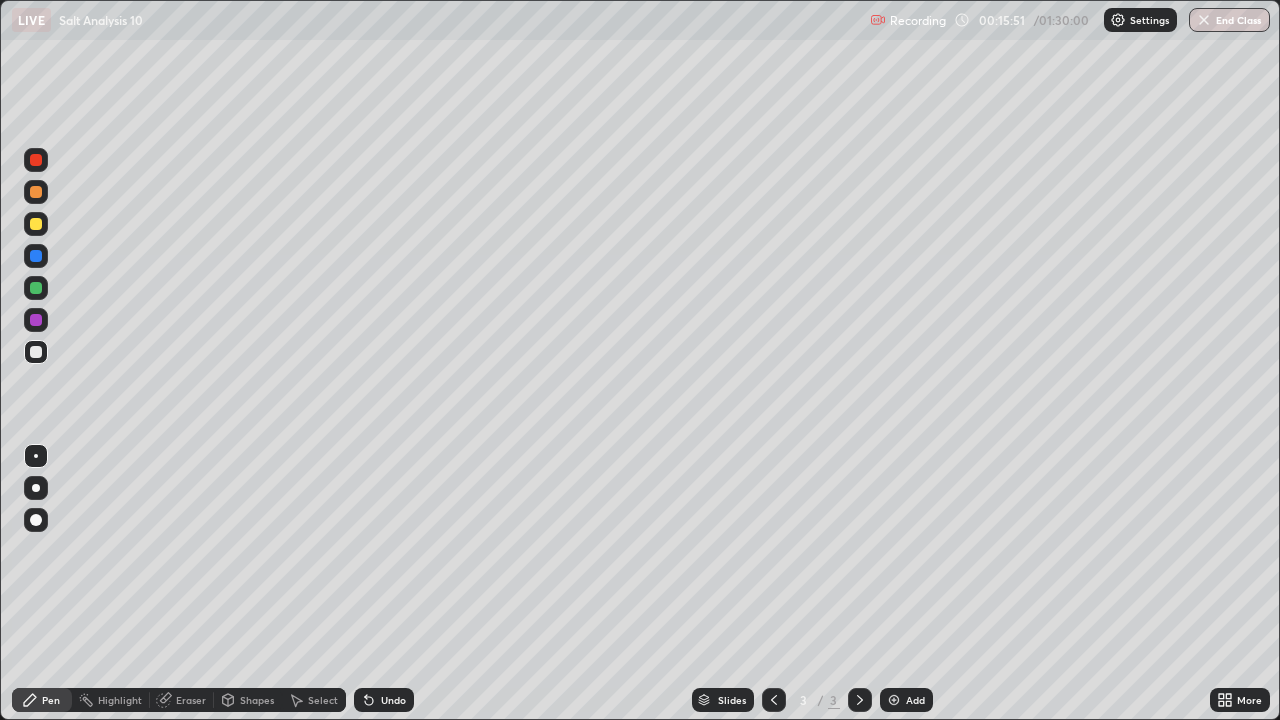 click on "Add" at bounding box center [915, 700] 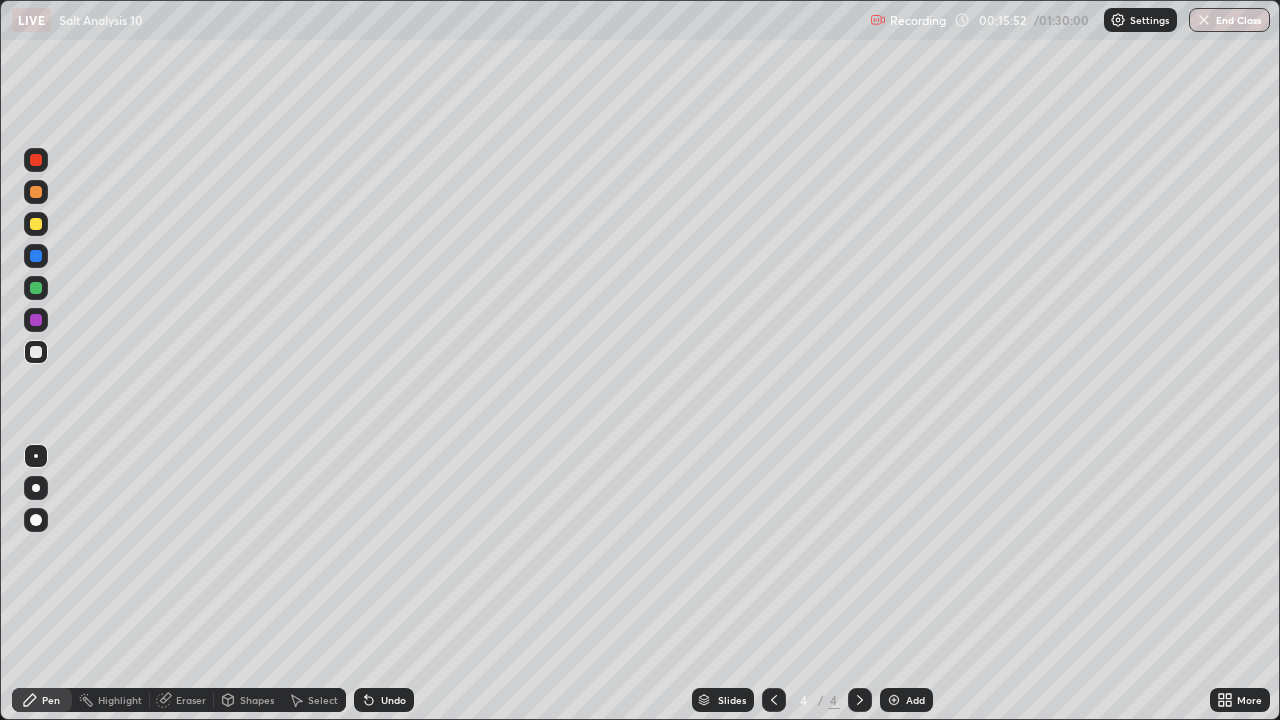 click 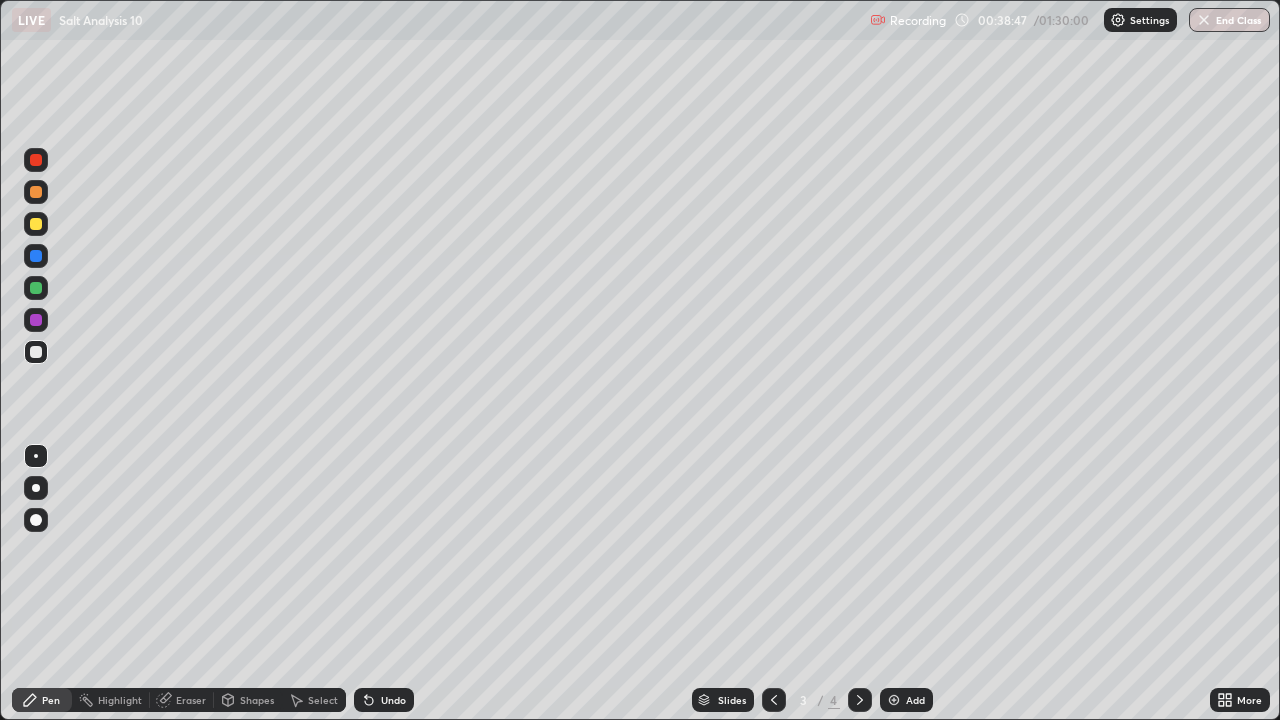 click on "Add" at bounding box center (915, 700) 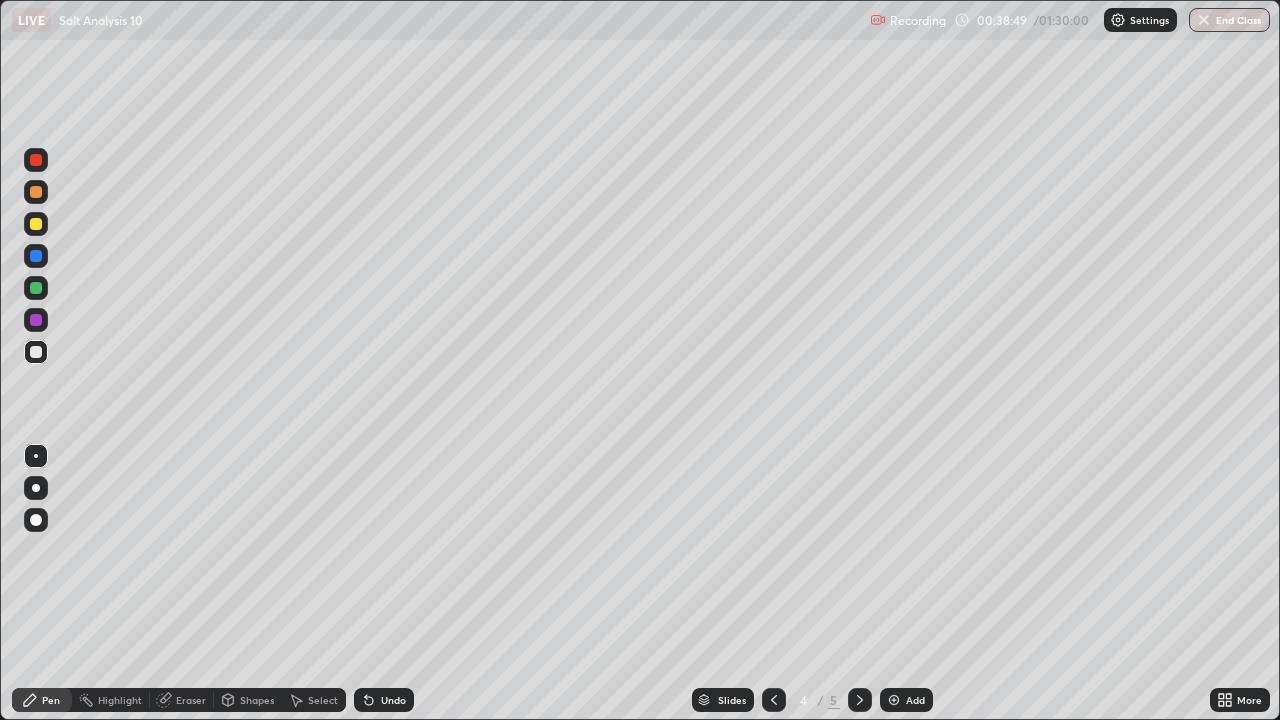 click 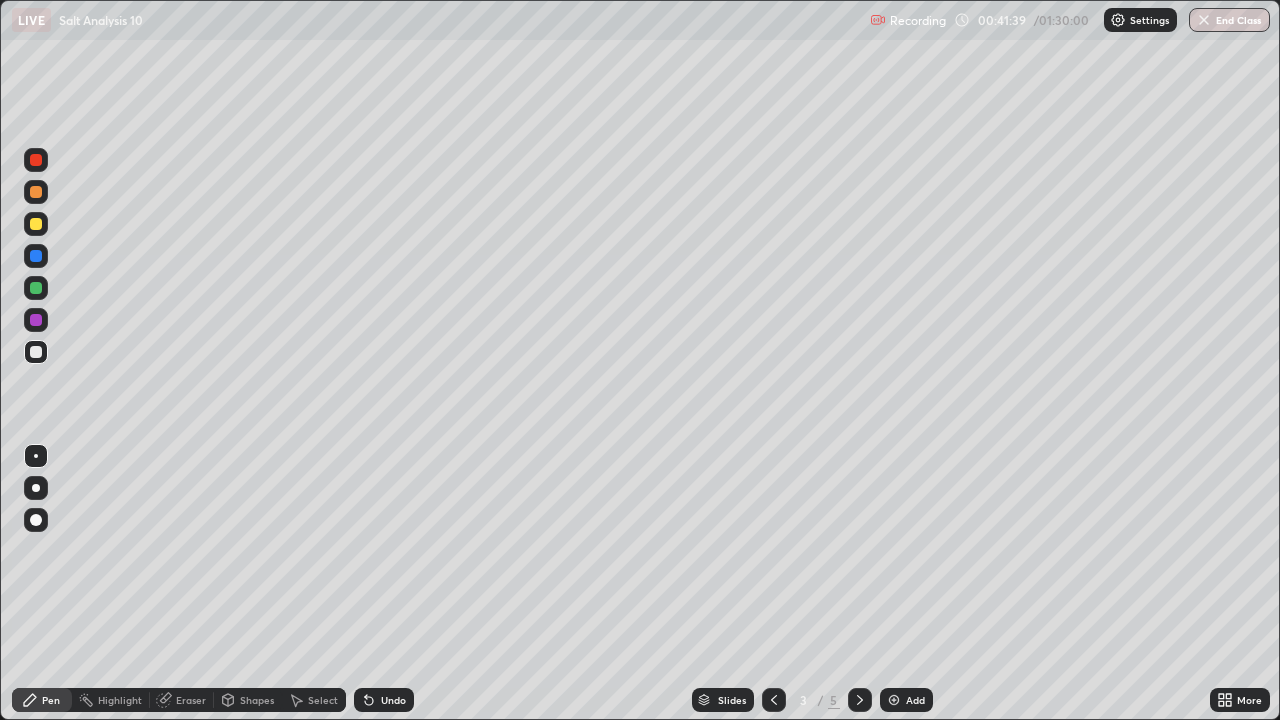 click 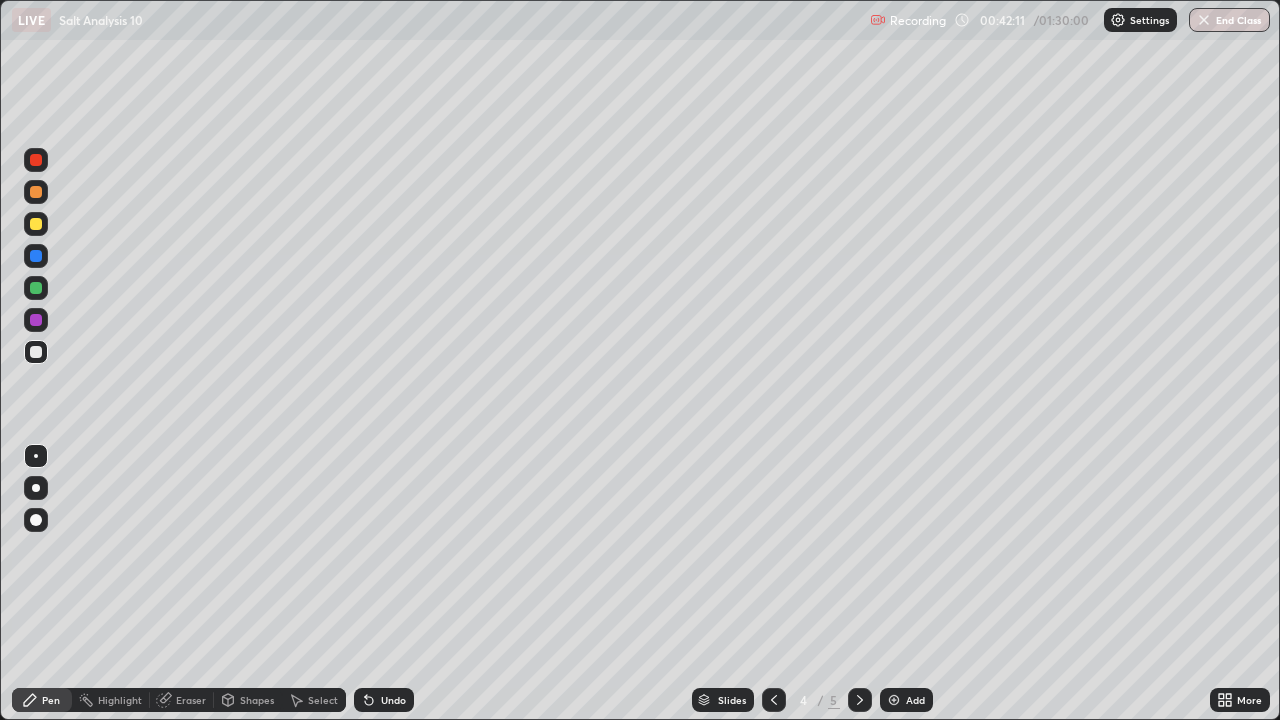 click on "Eraser" at bounding box center [191, 700] 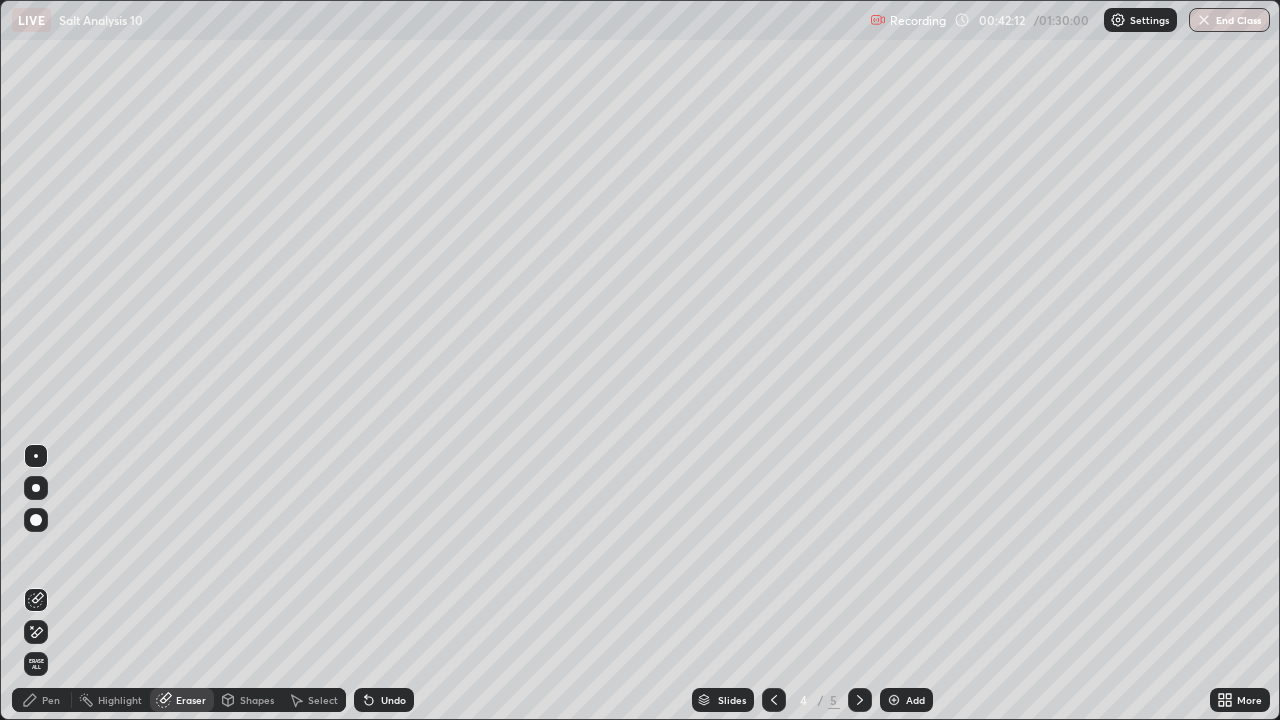 click on "Erase all" at bounding box center (36, 664) 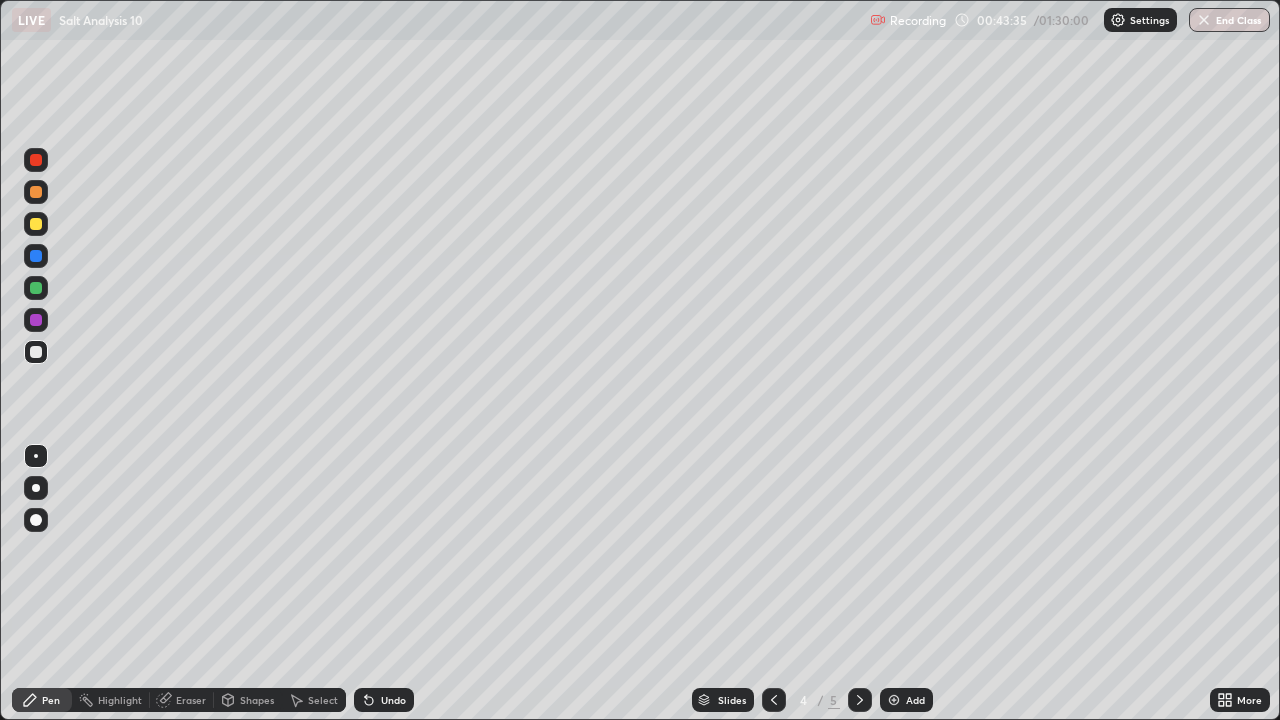 click at bounding box center [36, 352] 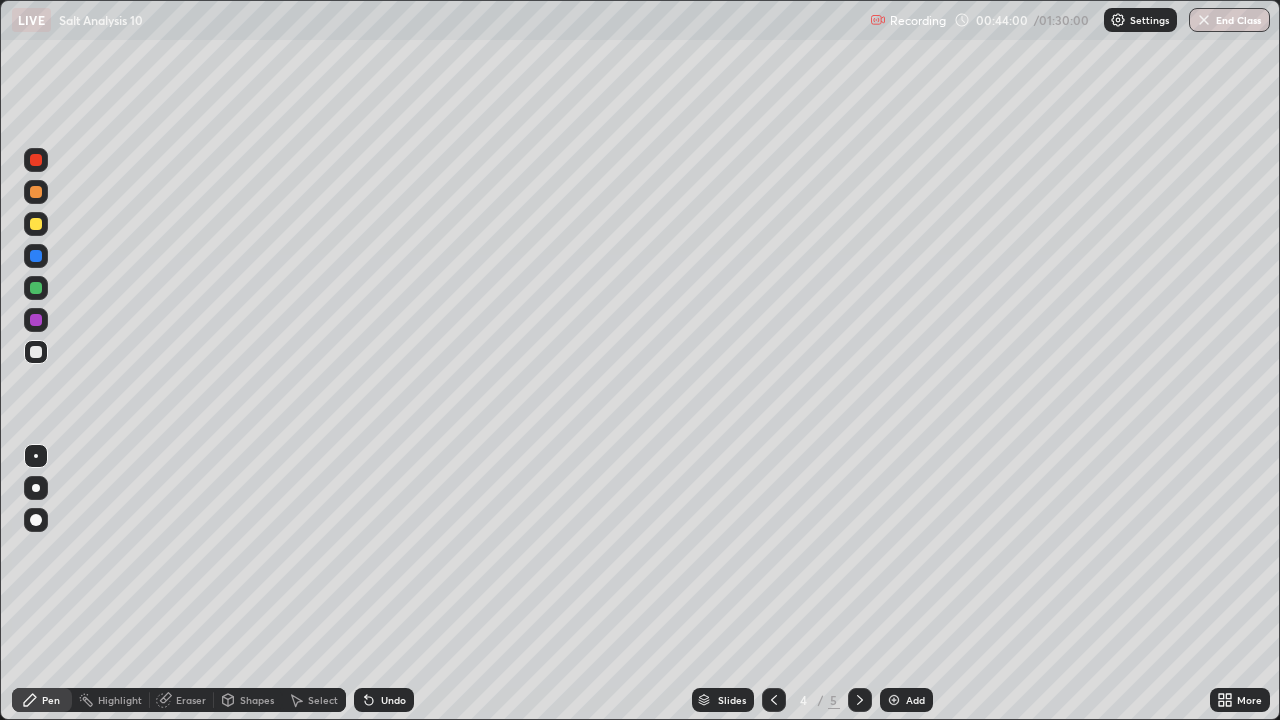 click at bounding box center (36, 224) 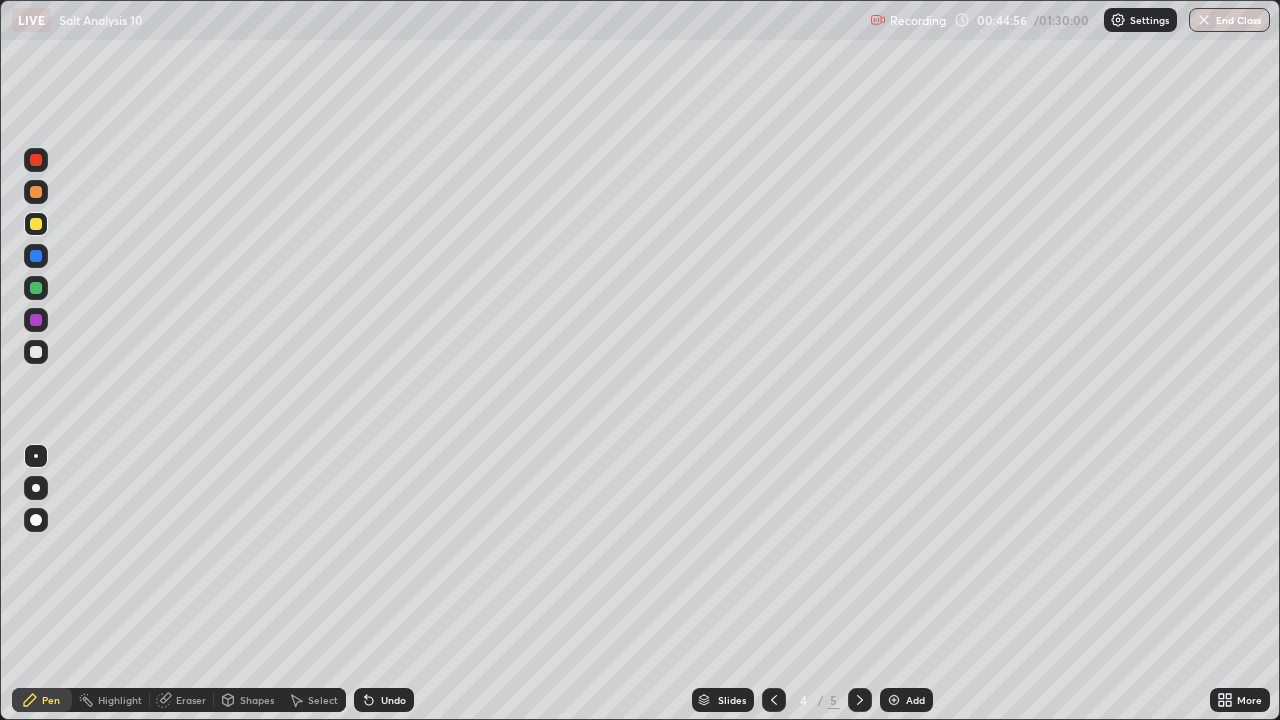 click at bounding box center [36, 352] 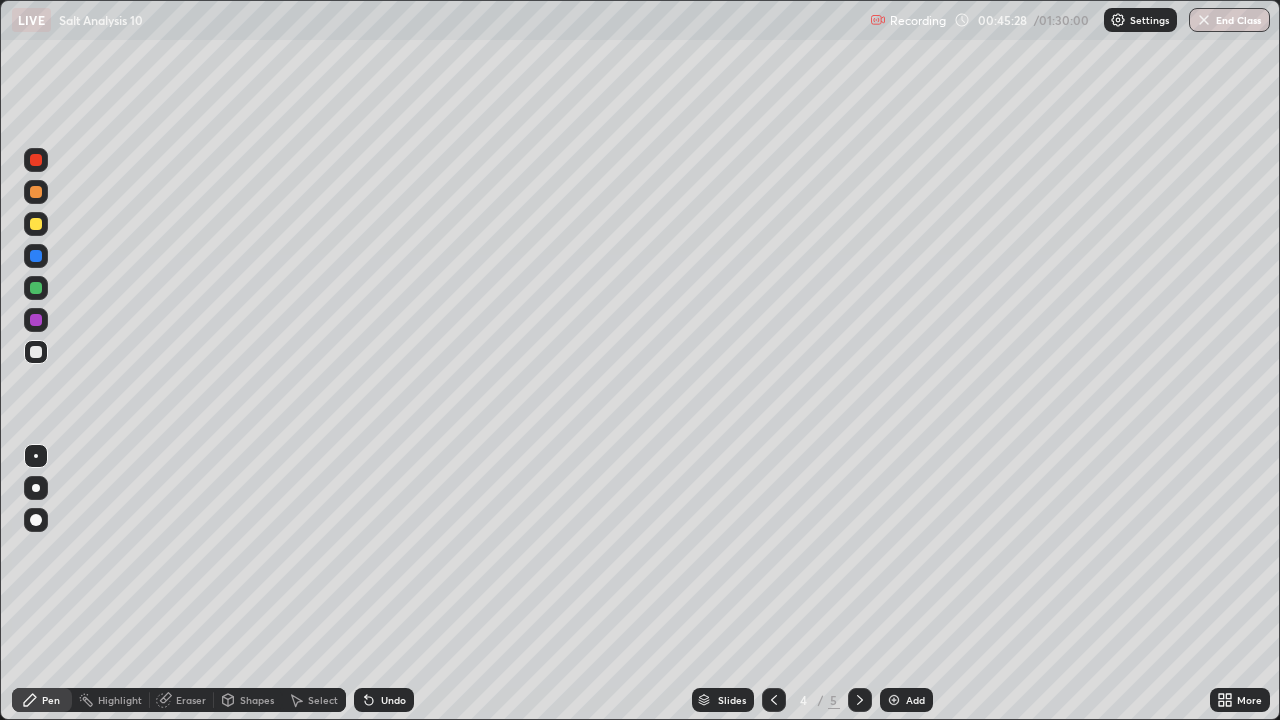 click on "Undo" at bounding box center [393, 700] 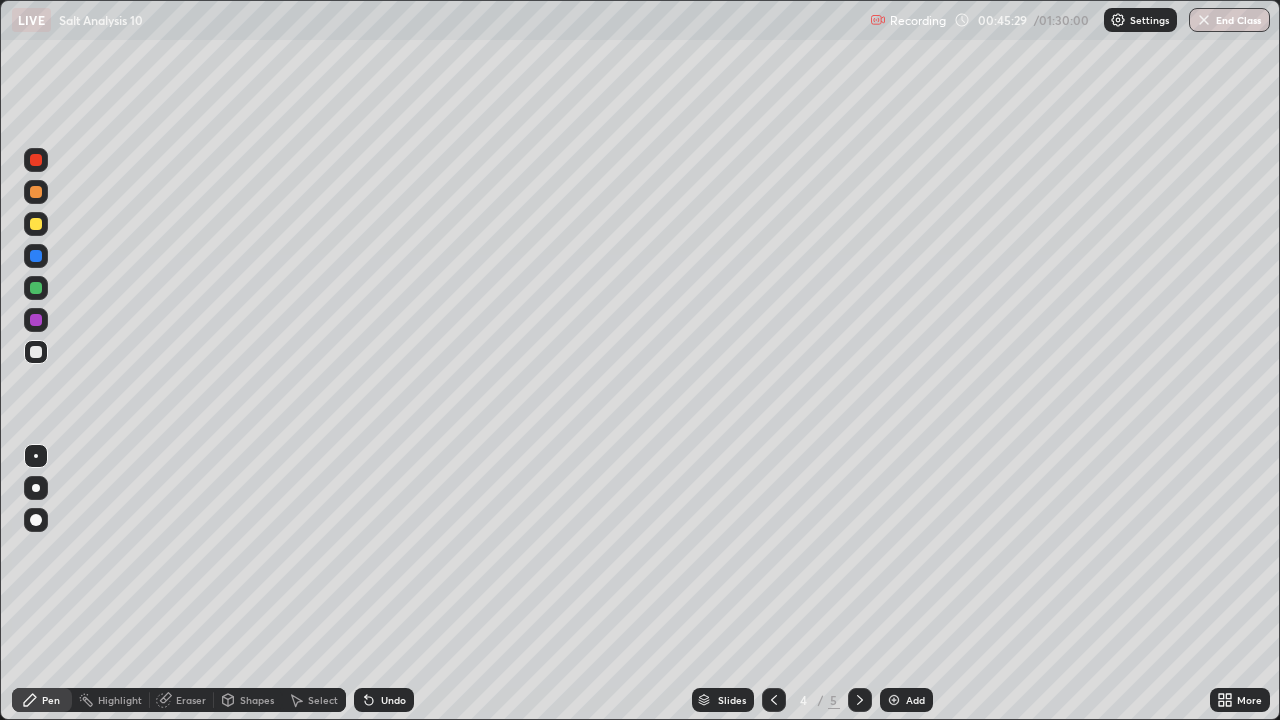 click at bounding box center (36, 352) 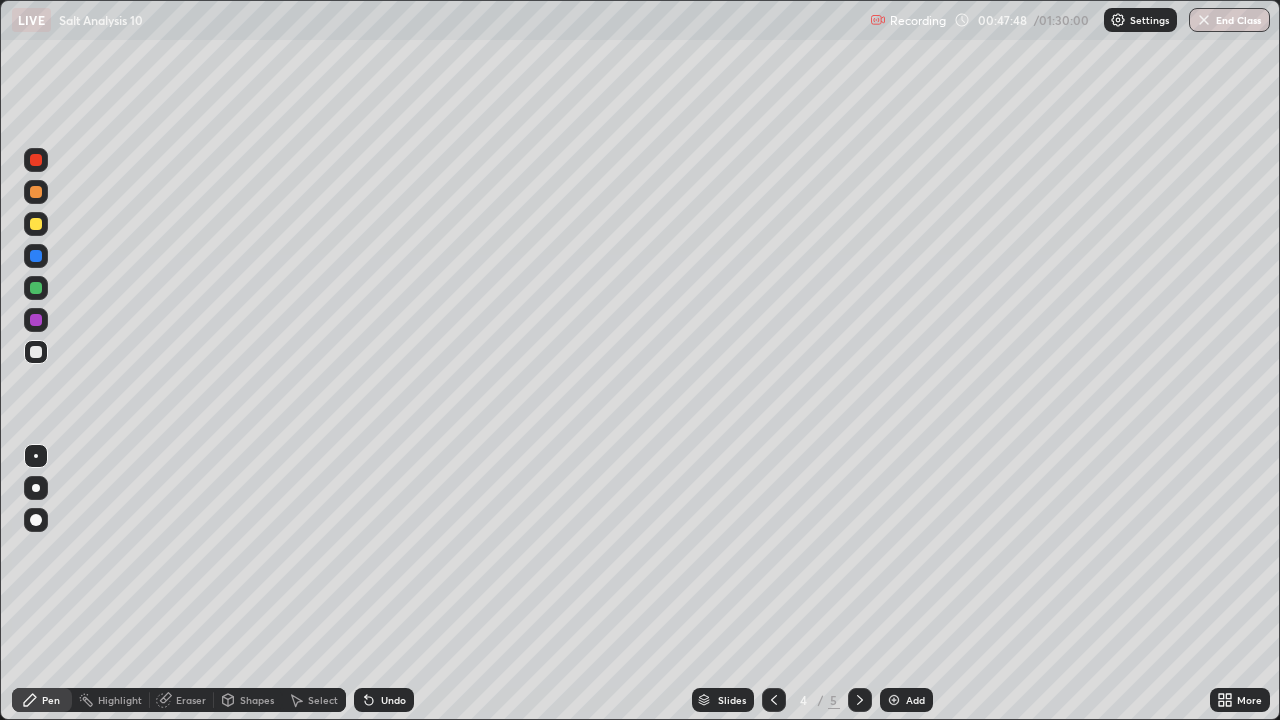 click on "Undo" at bounding box center [393, 700] 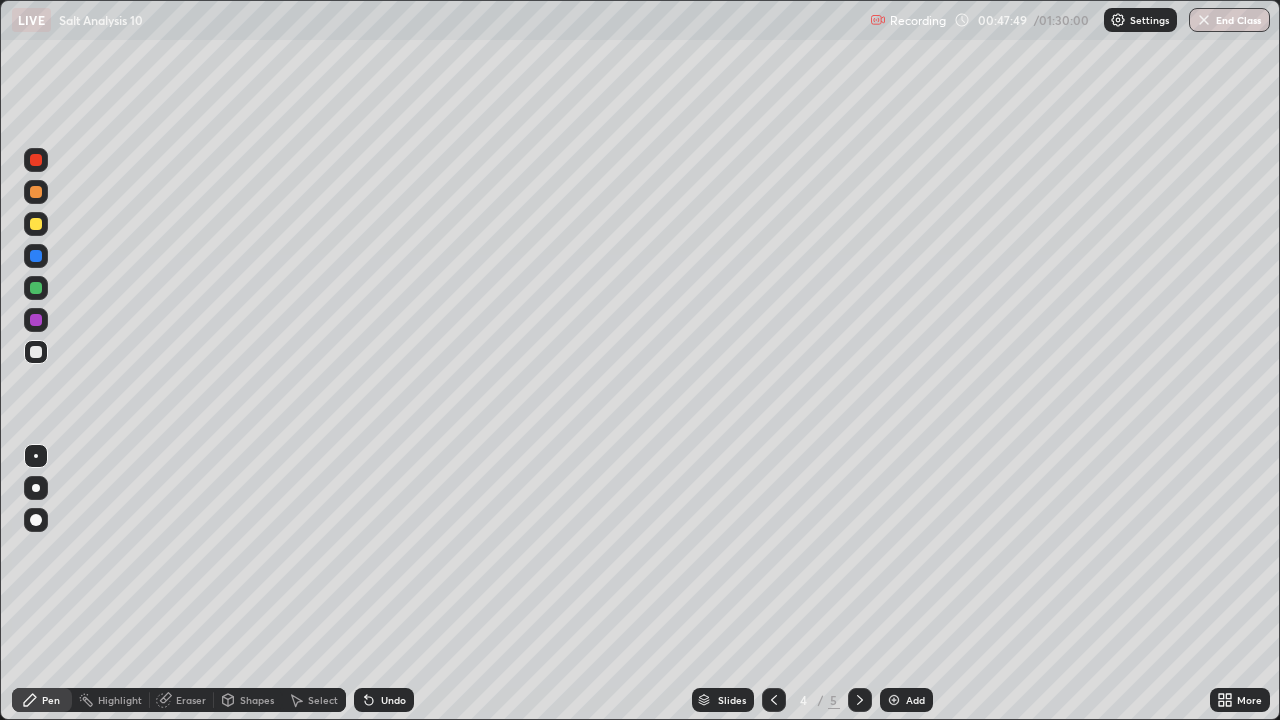 click on "Undo" at bounding box center (393, 700) 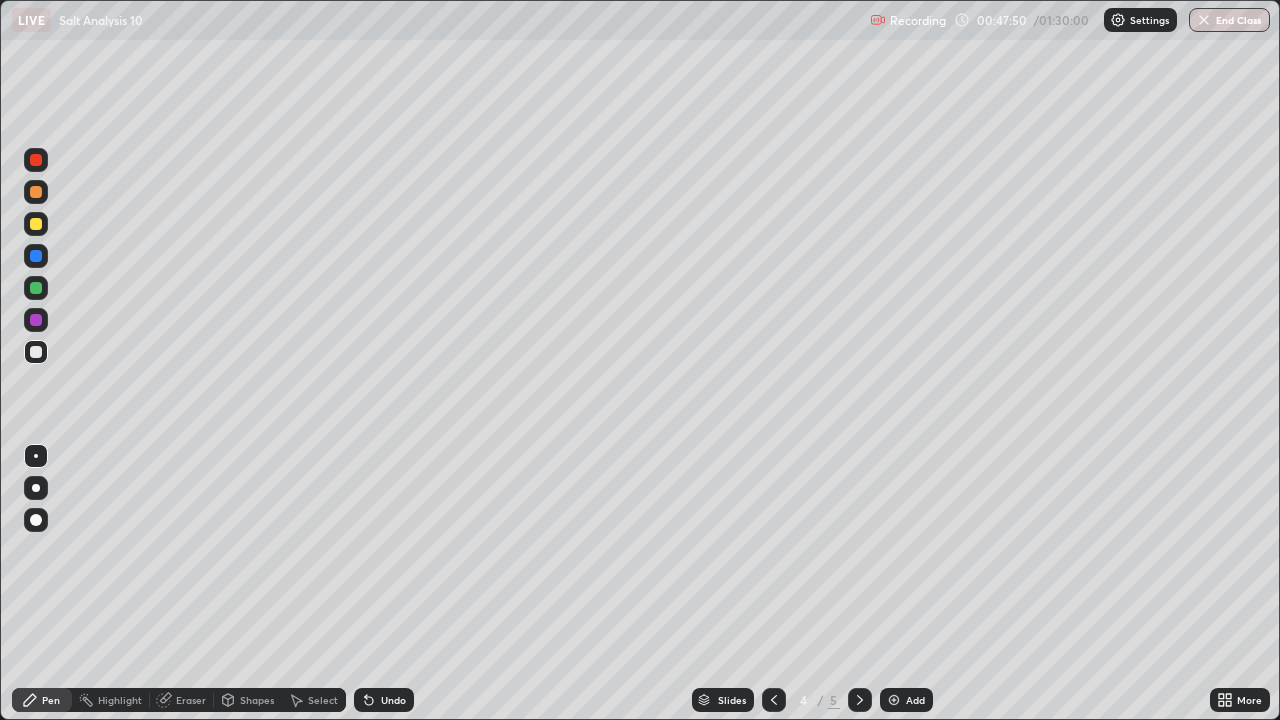 click on "Undo" at bounding box center [384, 700] 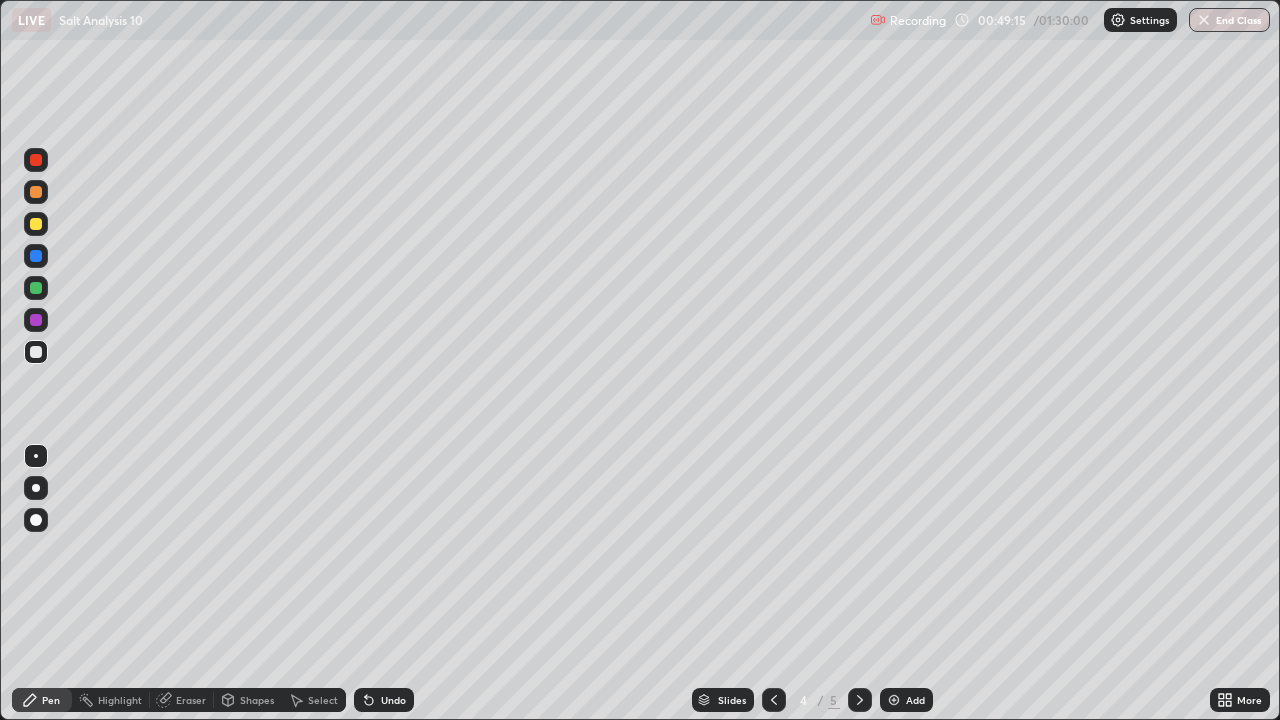 click on "Undo" at bounding box center (393, 700) 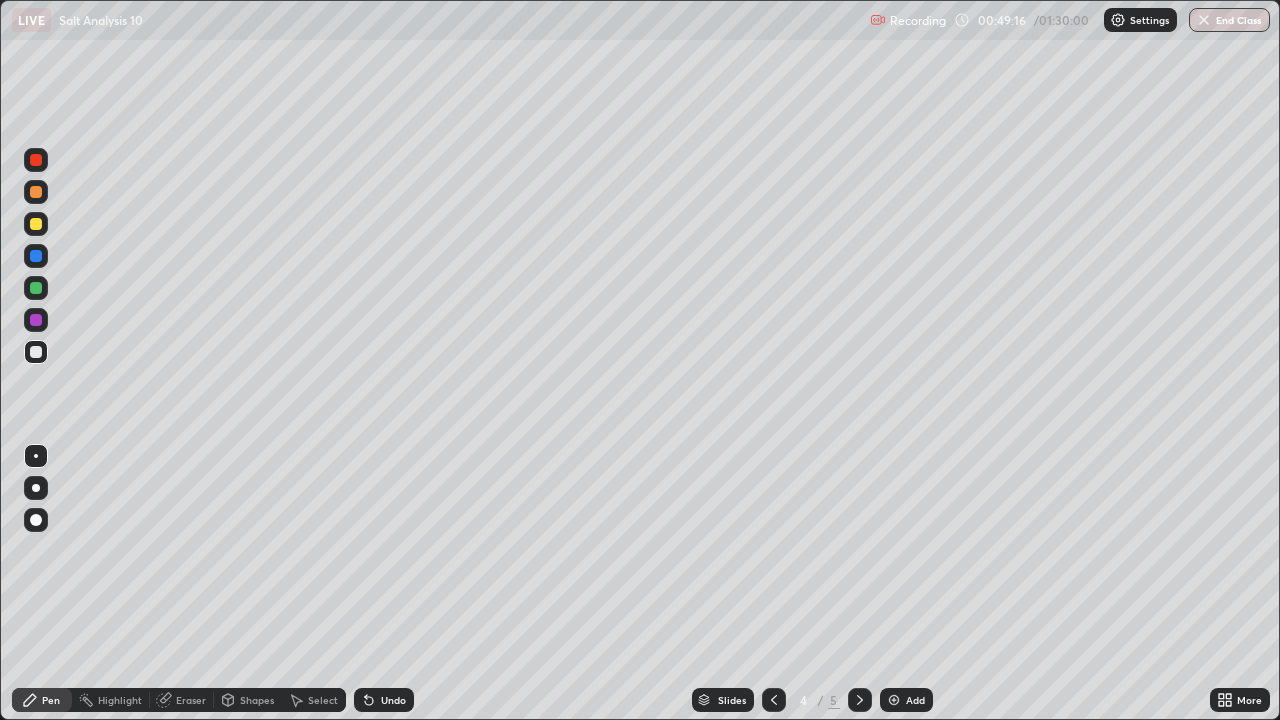 click on "Undo" at bounding box center [393, 700] 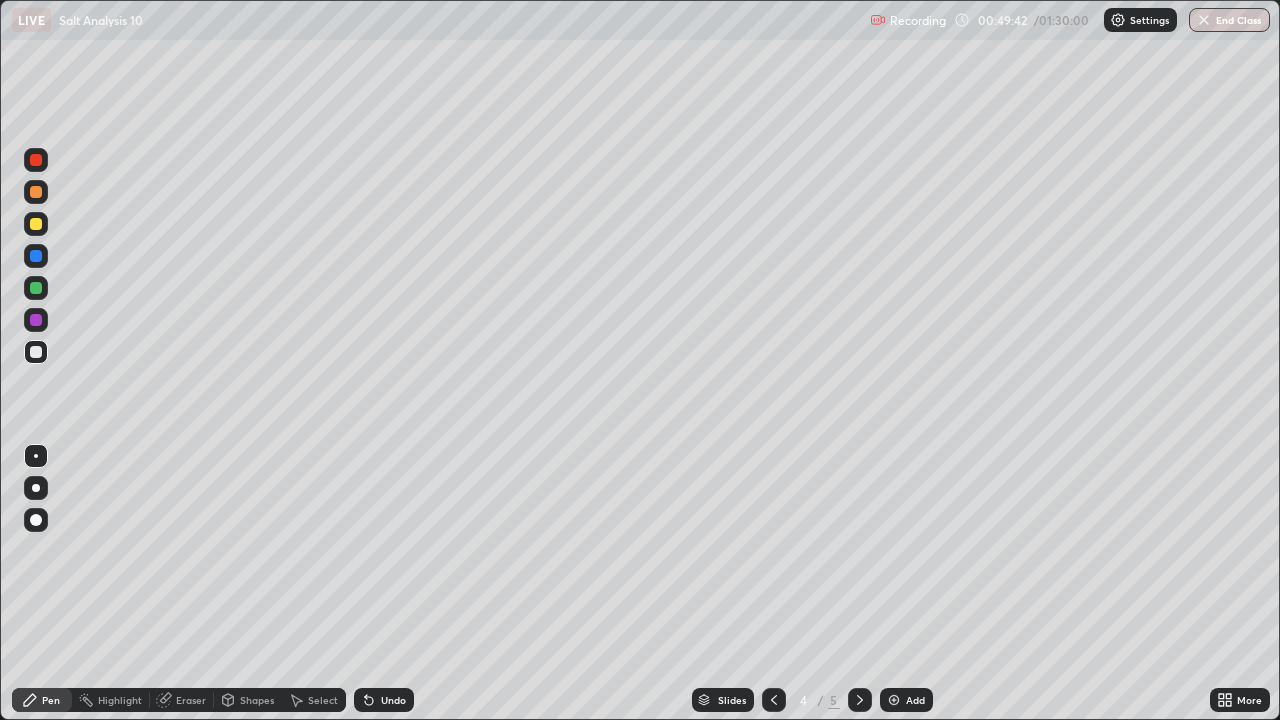 click at bounding box center (36, 224) 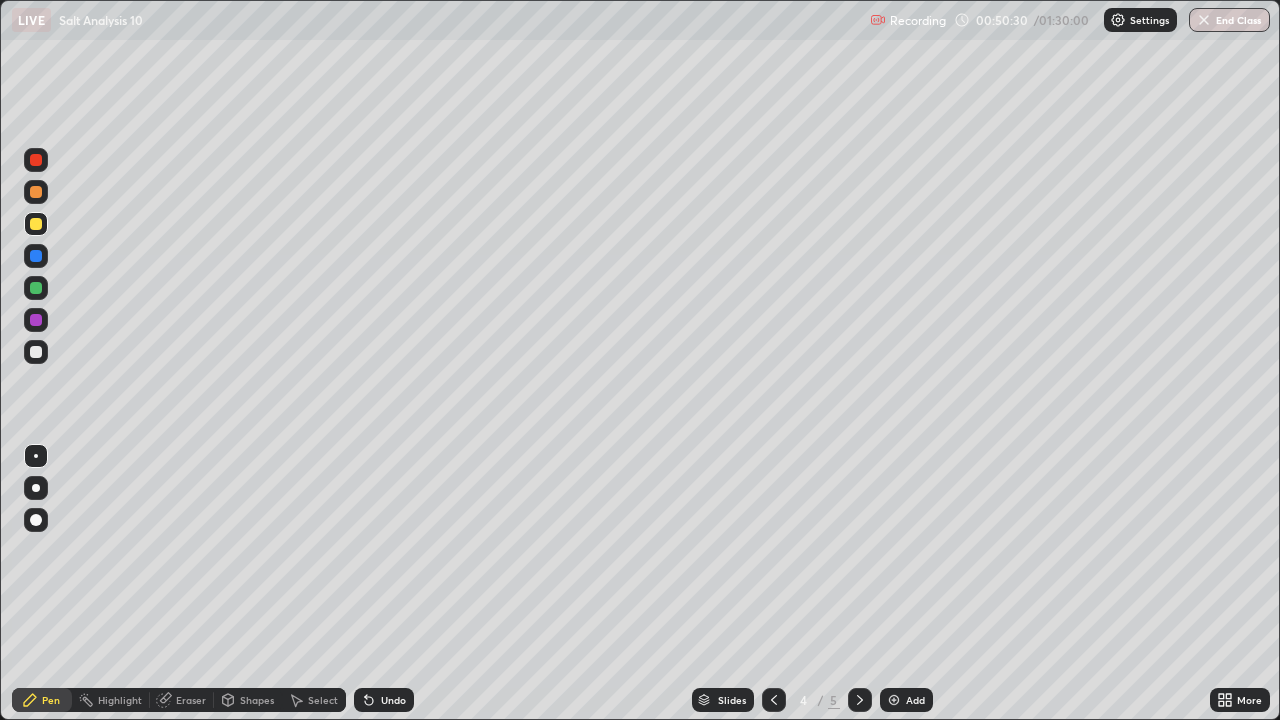 click on "Add" at bounding box center [915, 700] 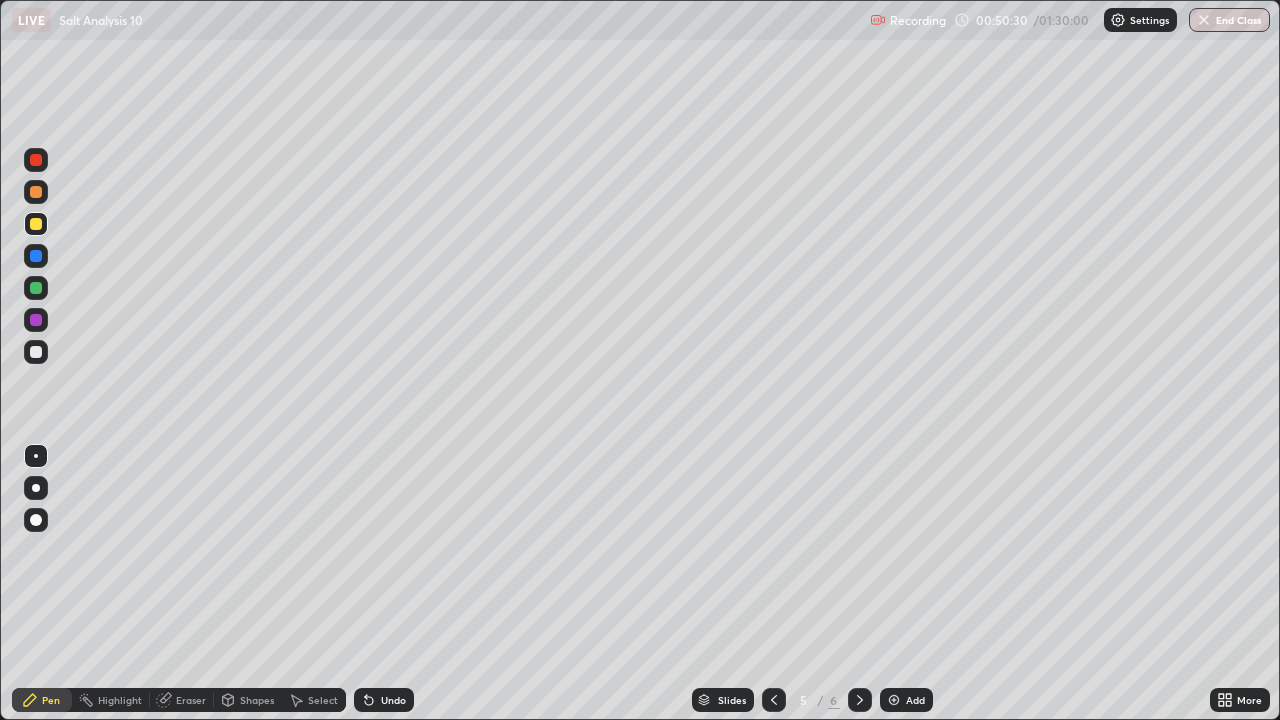click on "Add" at bounding box center [915, 700] 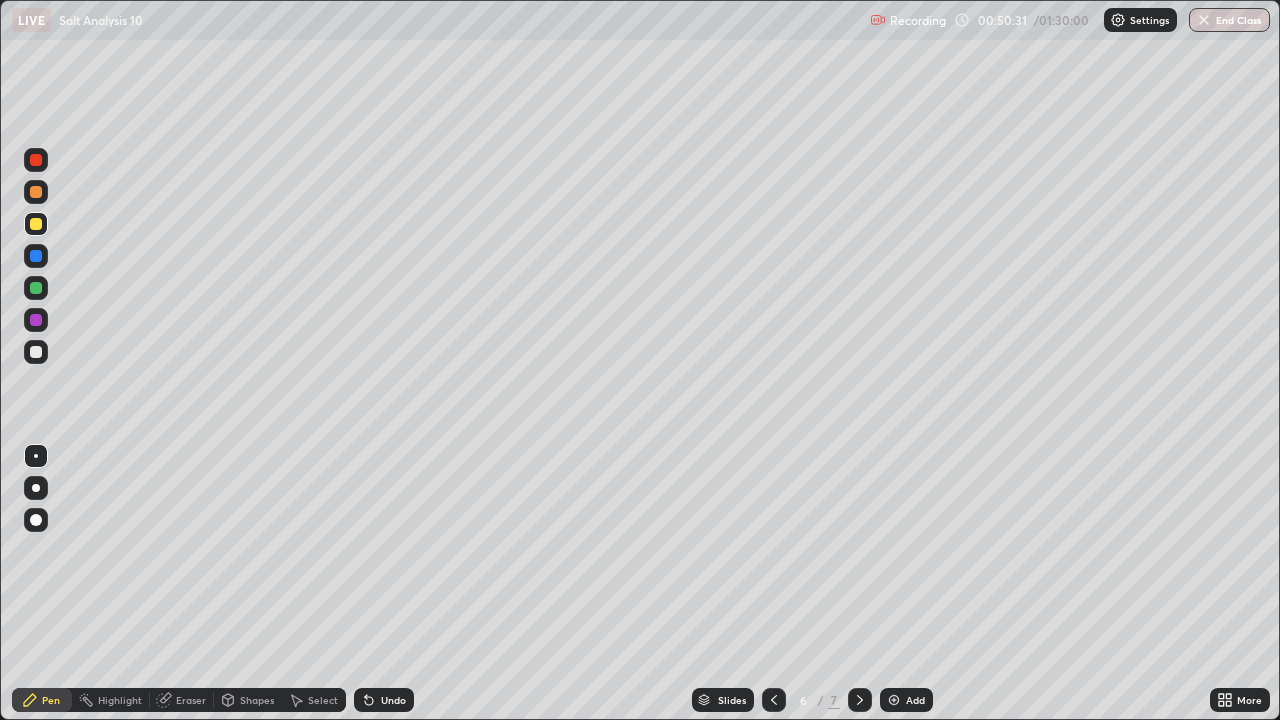 click on "Add" at bounding box center [915, 700] 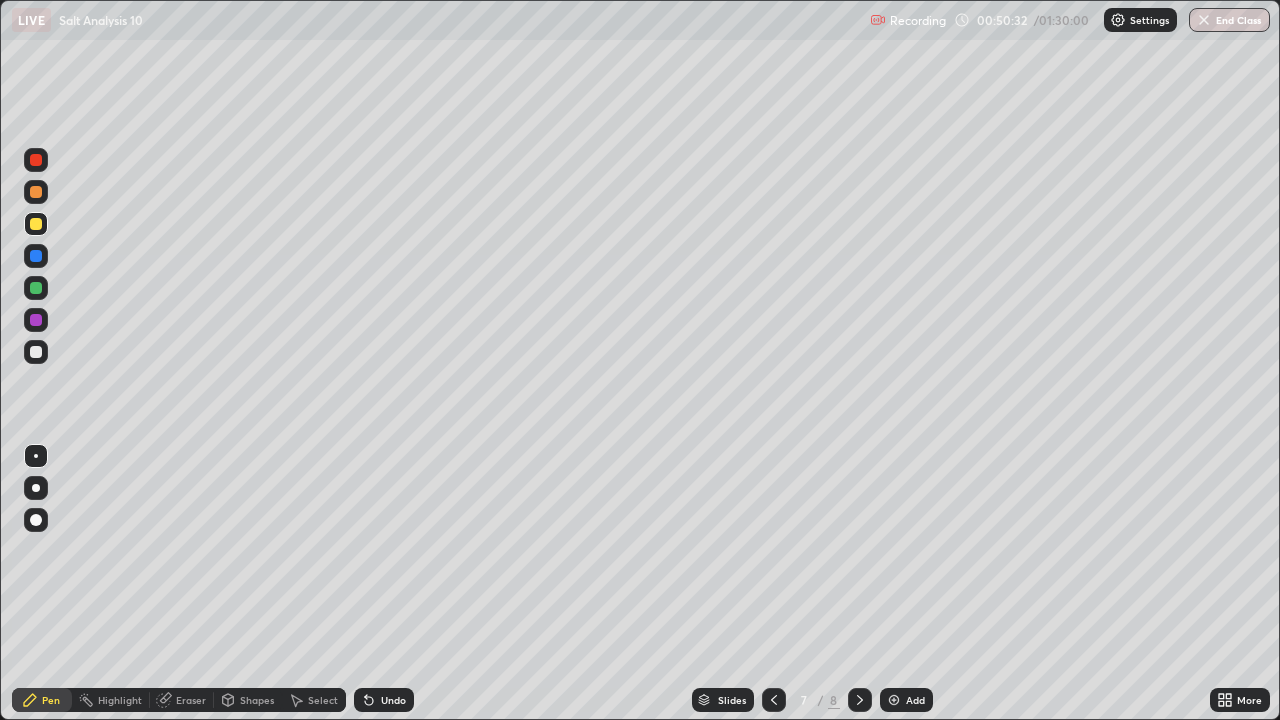 click at bounding box center [774, 700] 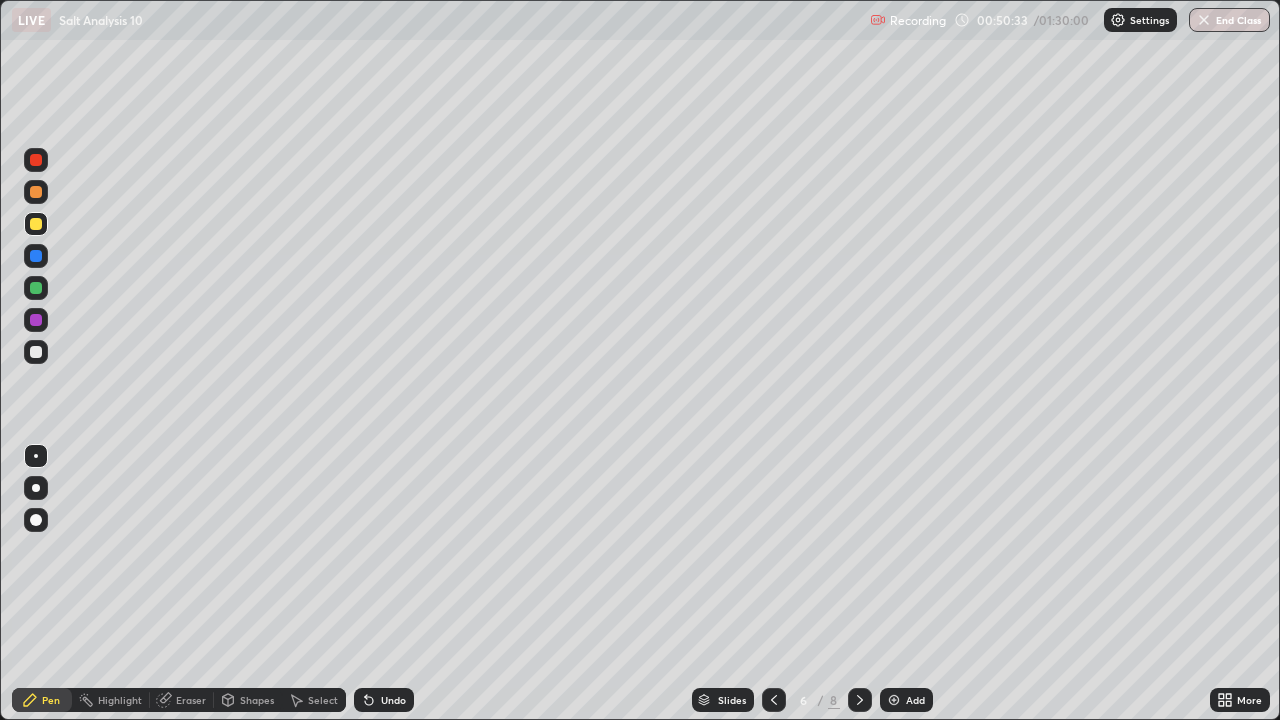 click 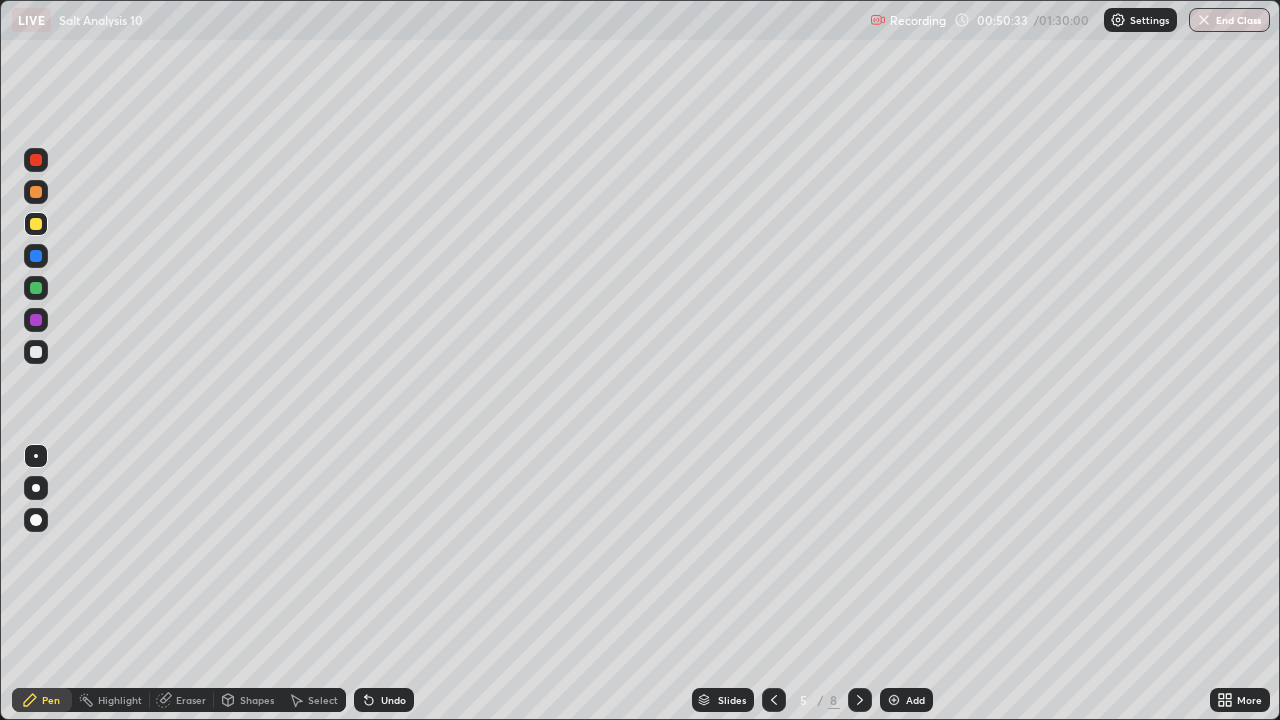 click 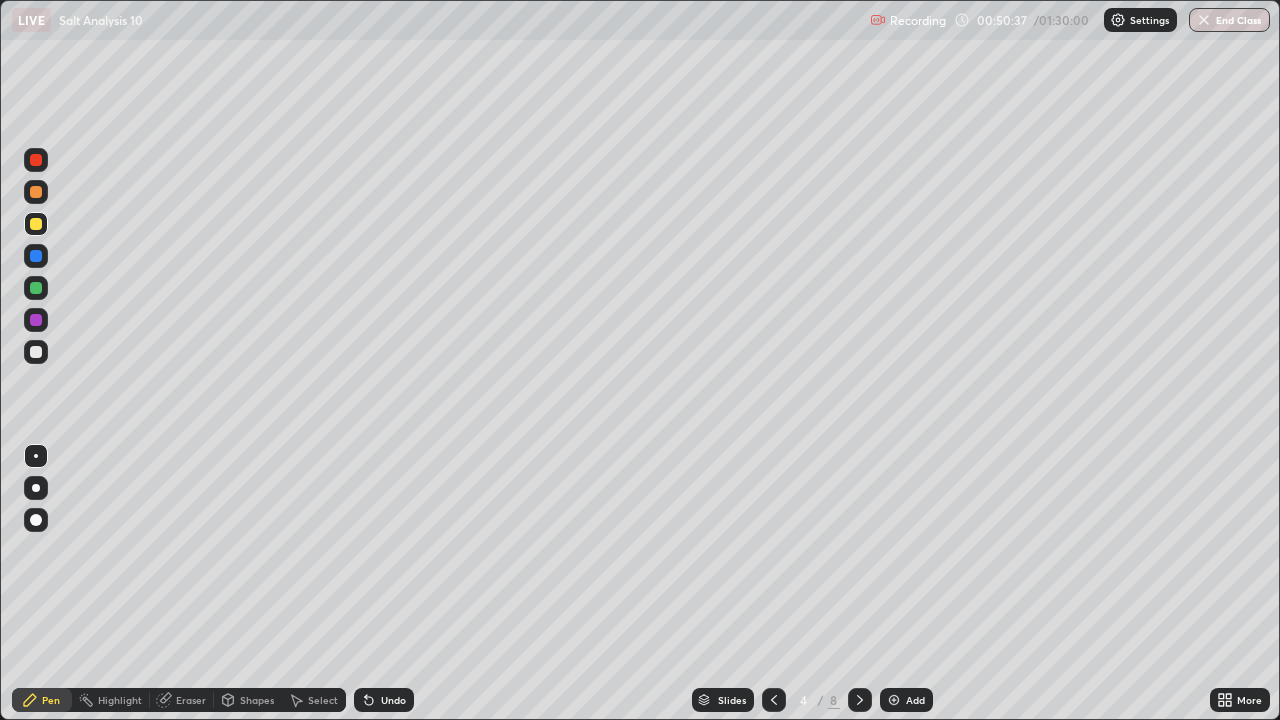 click on "Eraser" at bounding box center [191, 700] 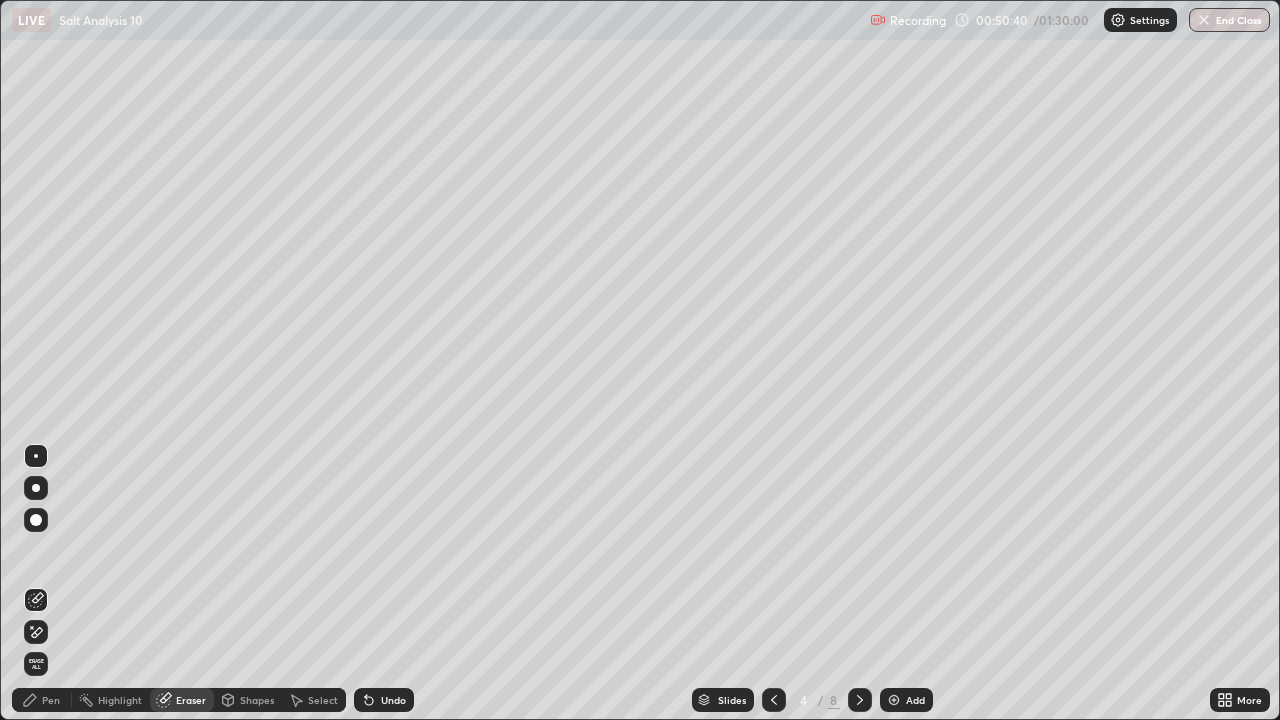 click on "Pen" at bounding box center [51, 700] 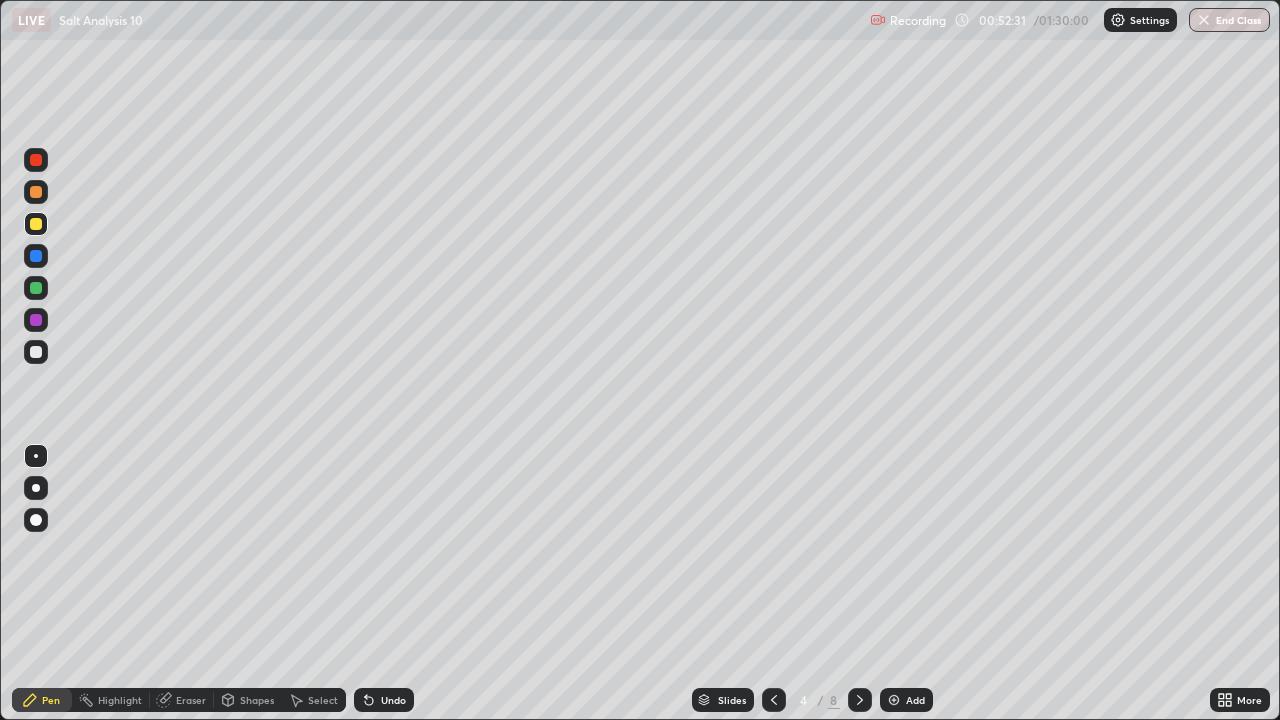 click on "Undo" at bounding box center [393, 700] 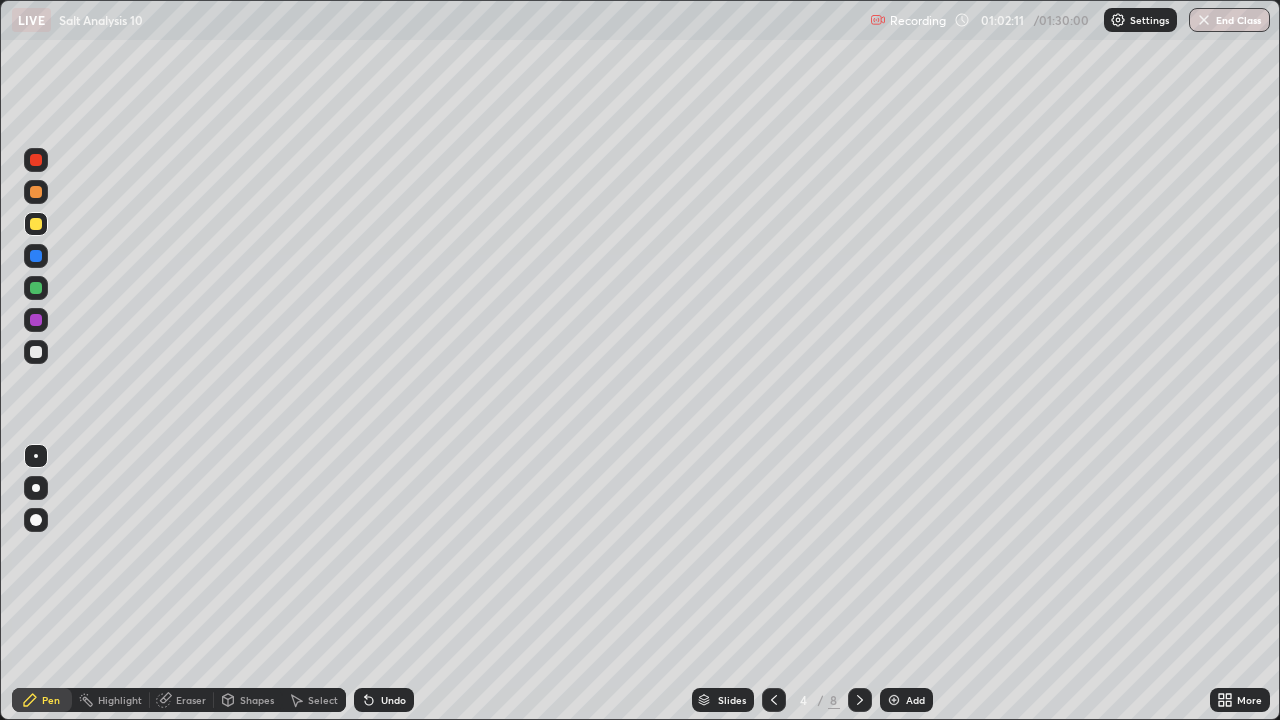 click at bounding box center [860, 700] 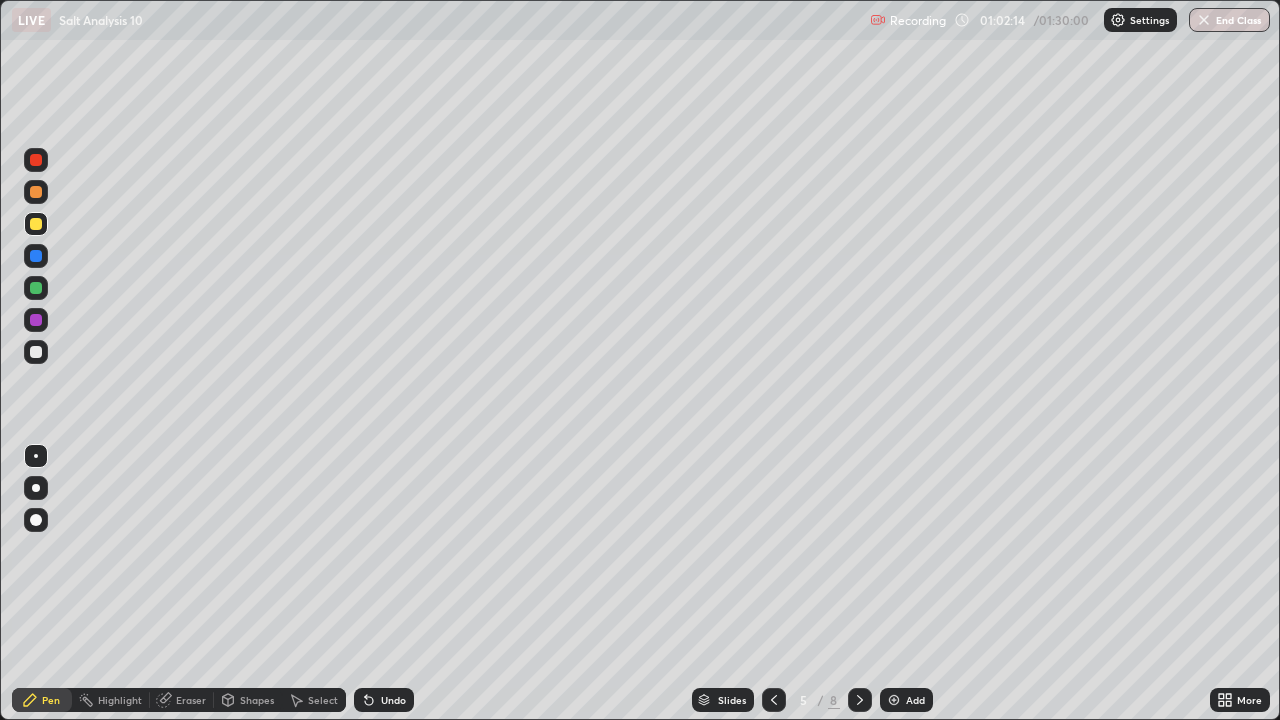 click 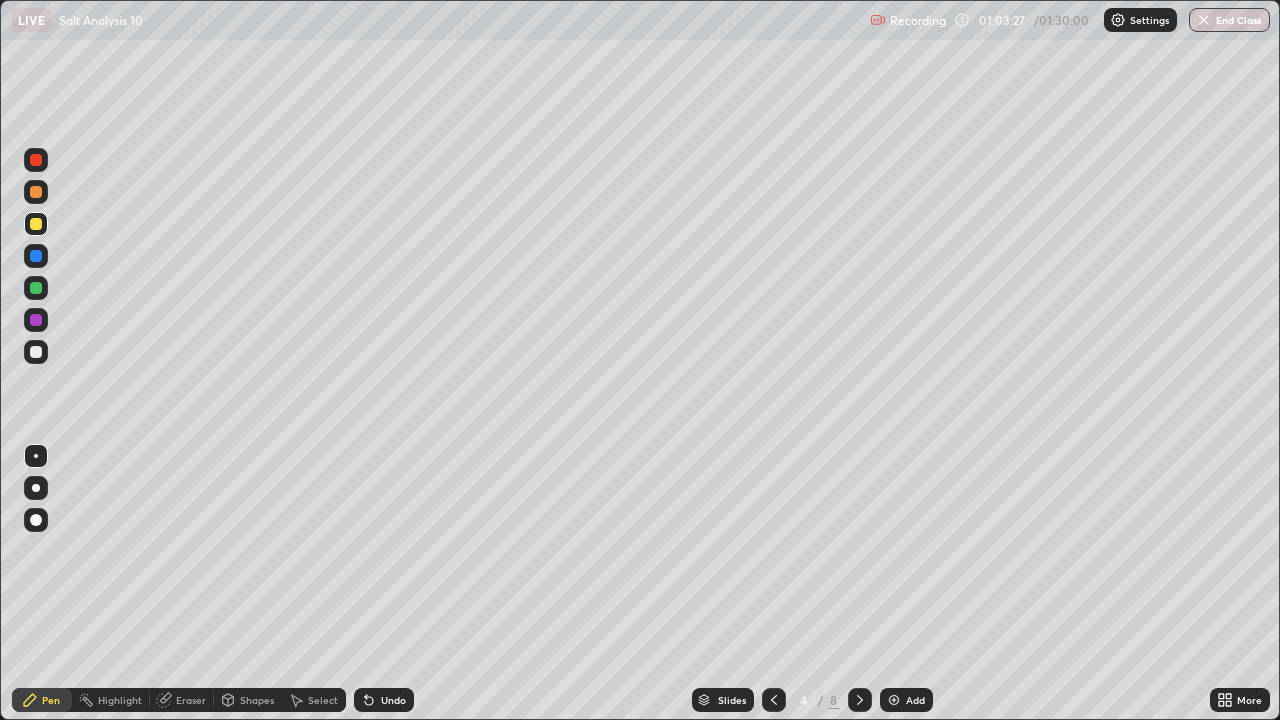 click at bounding box center [774, 700] 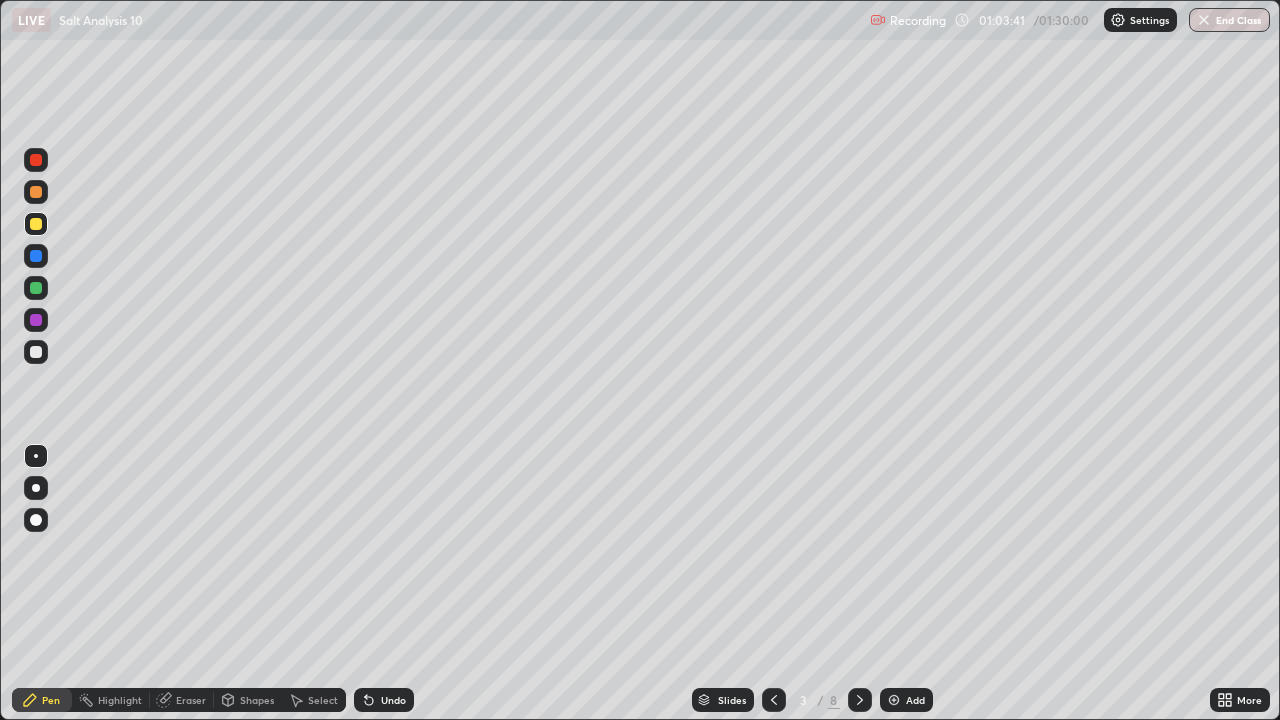 click at bounding box center [774, 700] 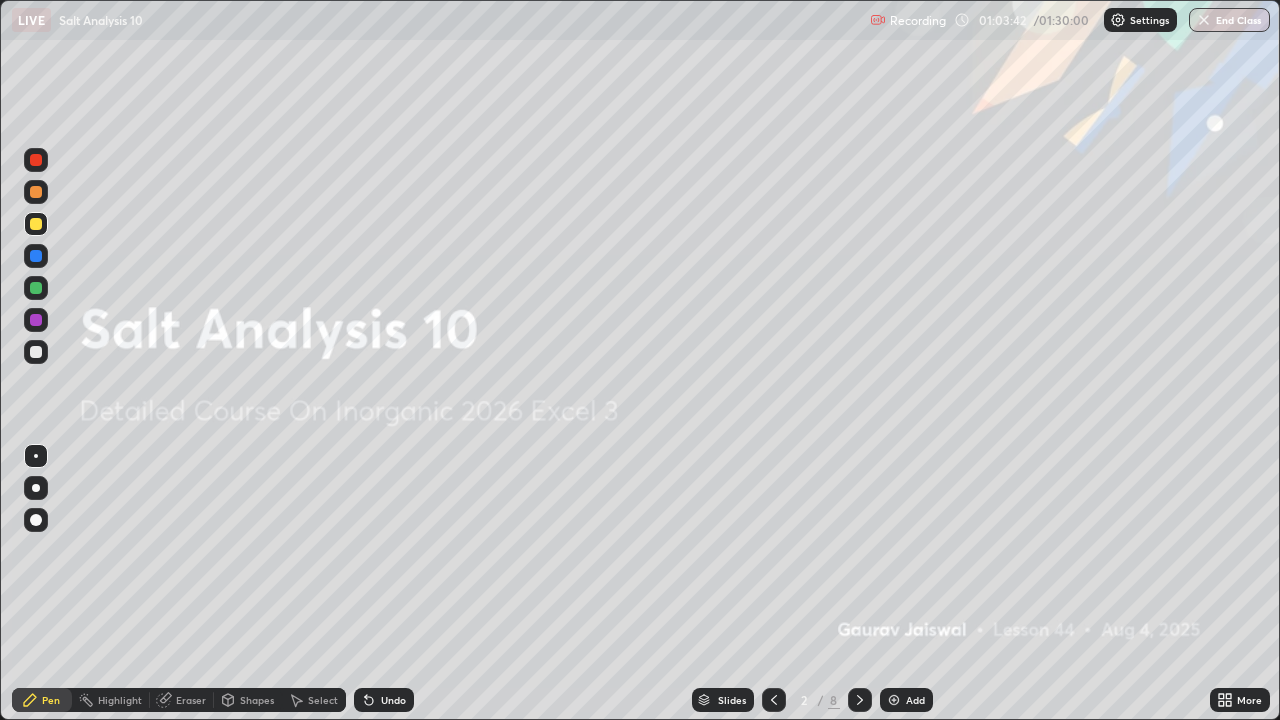 click 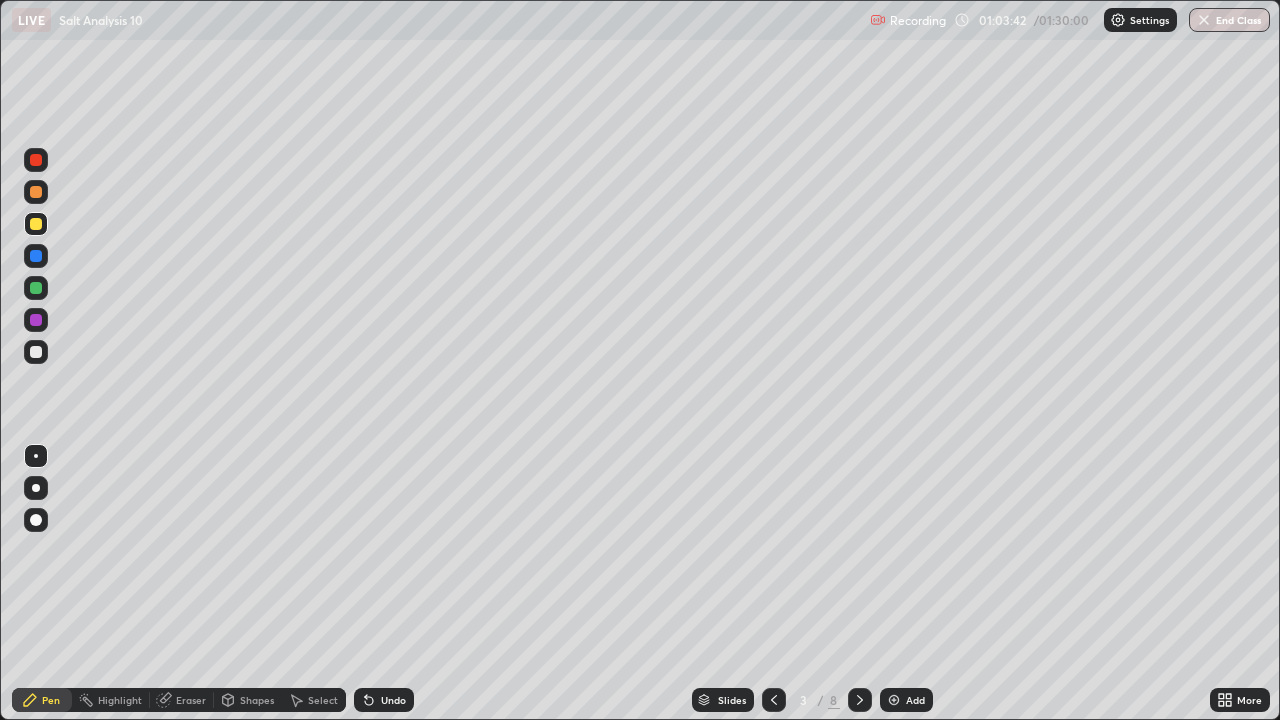 click 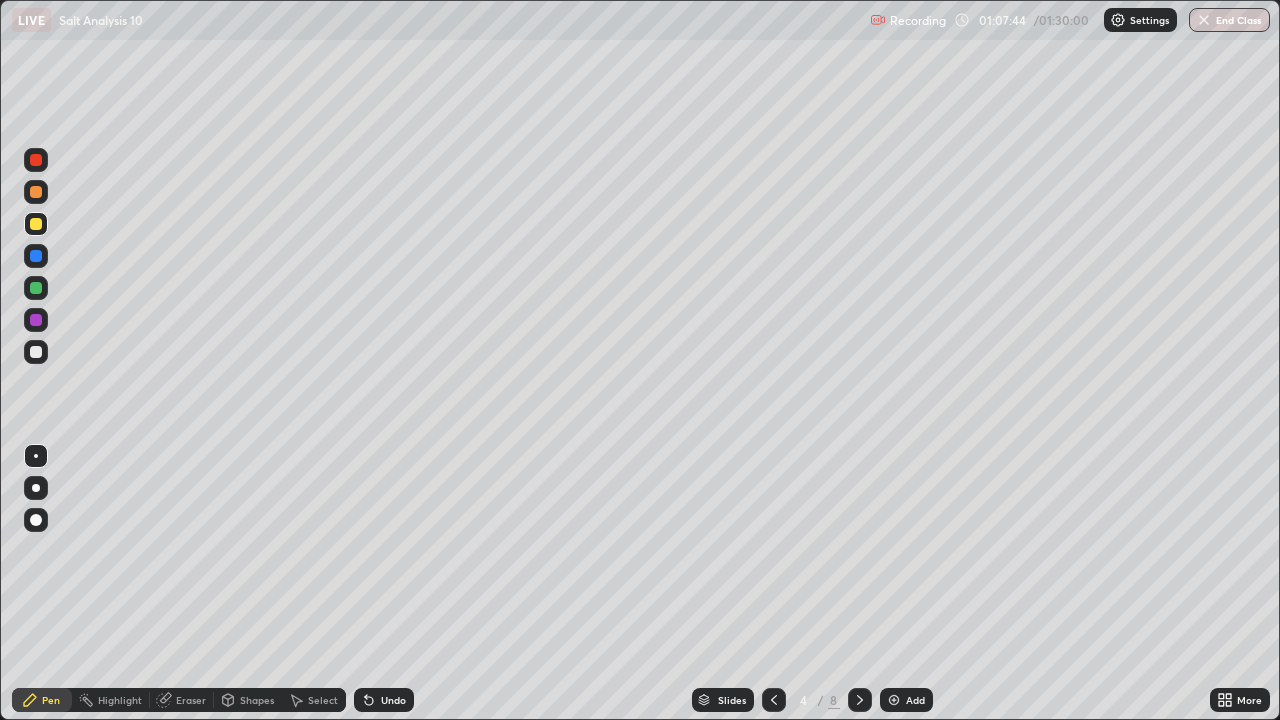 click at bounding box center (860, 700) 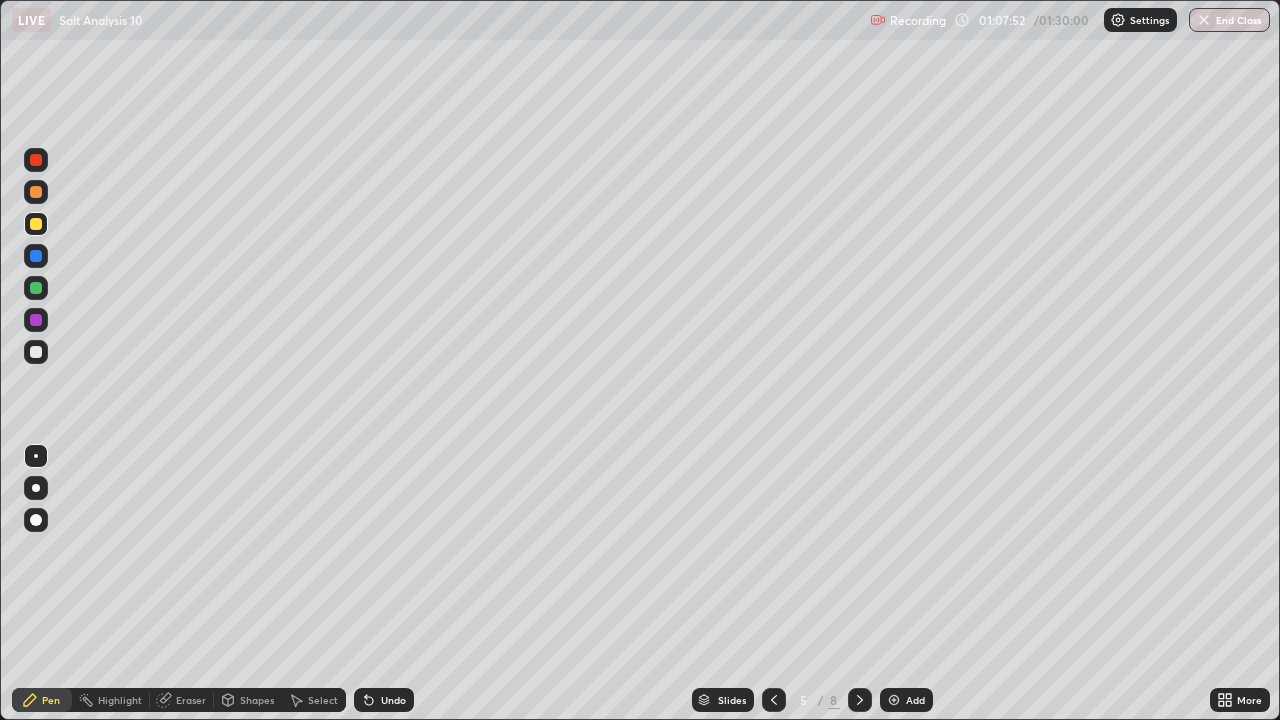 click on "Undo" at bounding box center [384, 700] 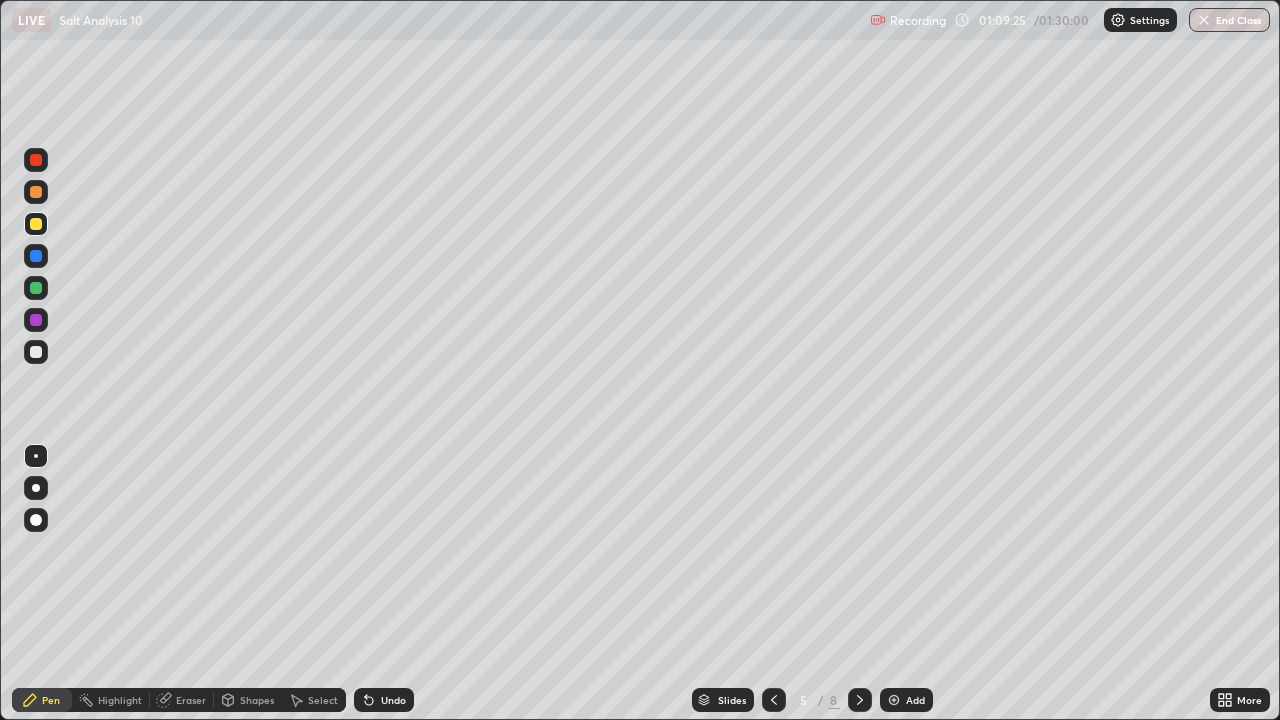 click 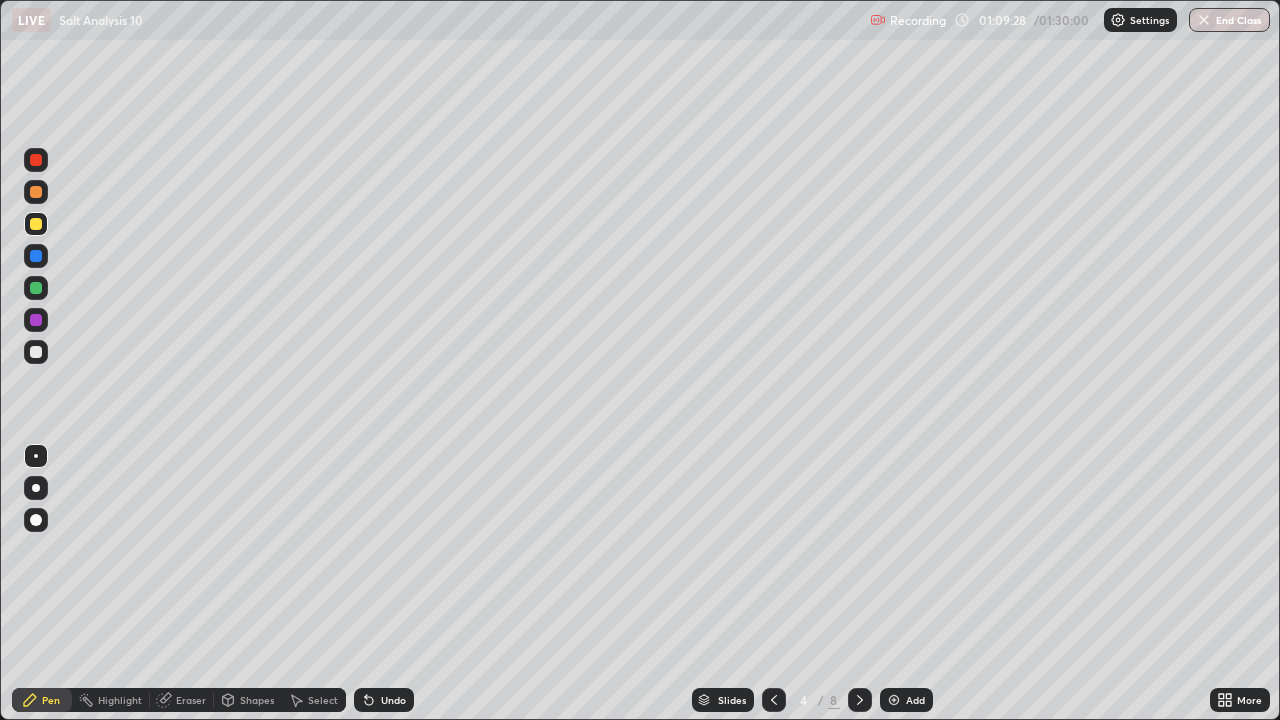 click 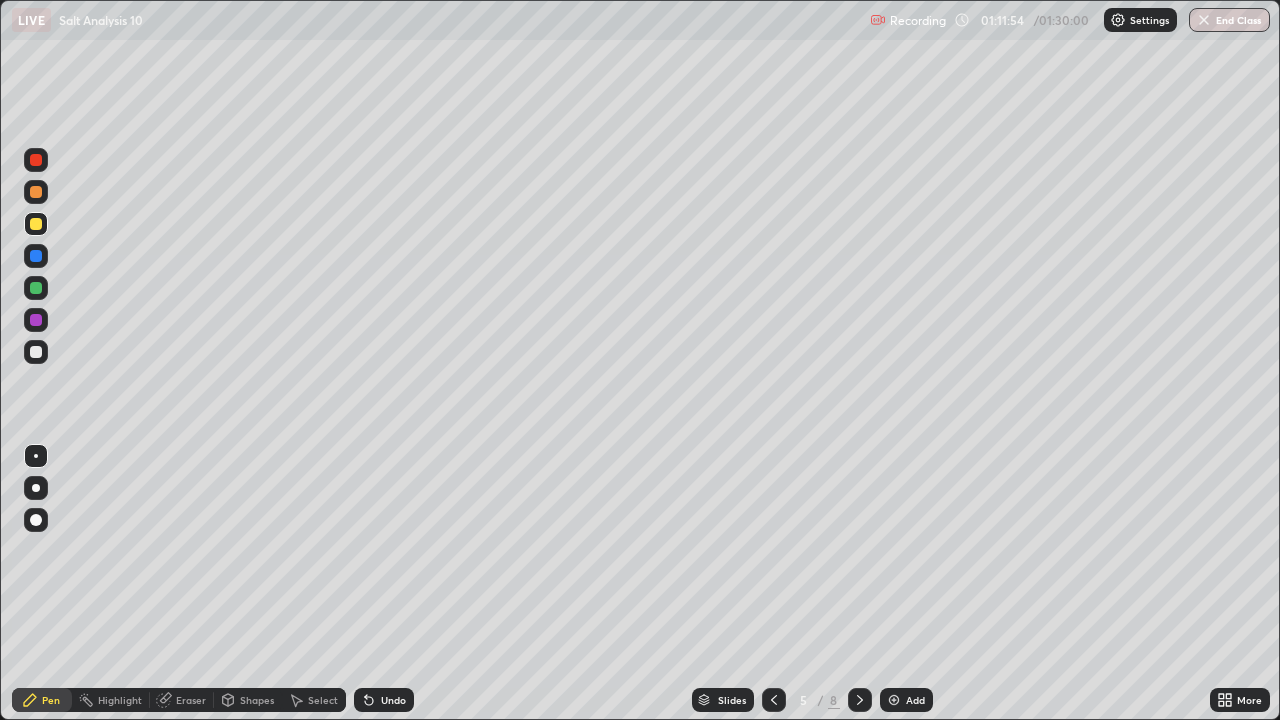 click 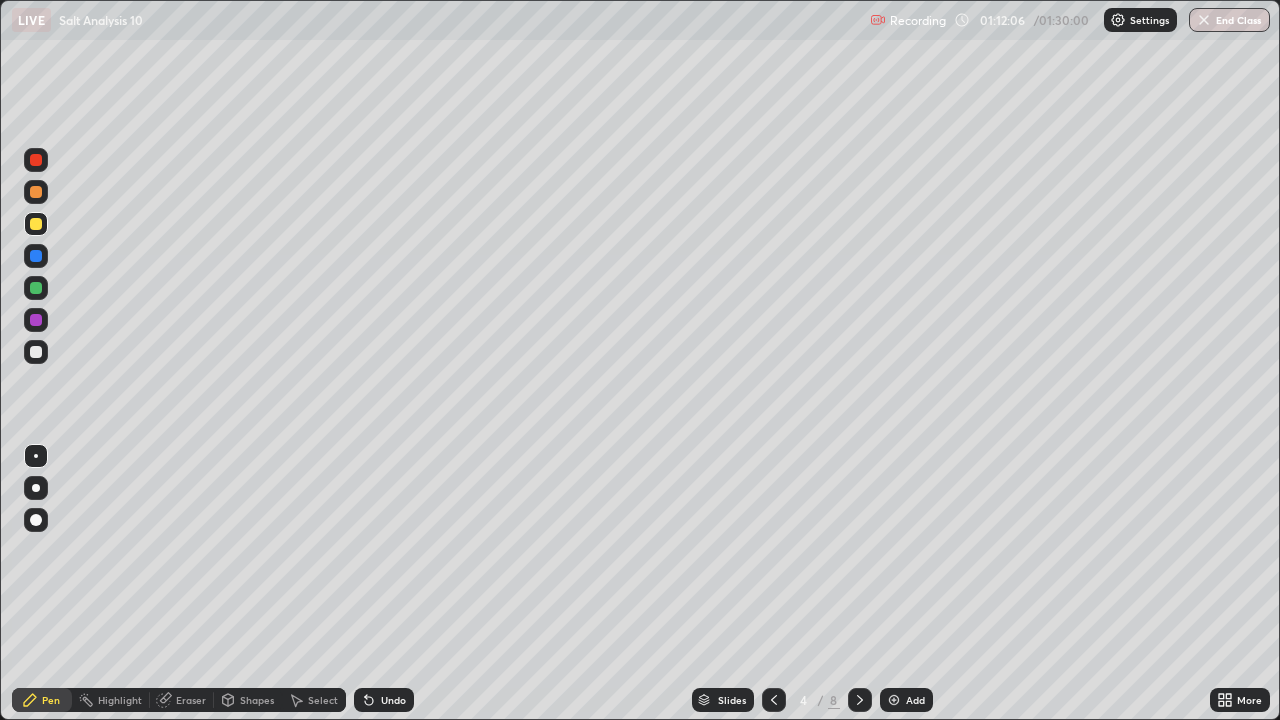 click at bounding box center (860, 700) 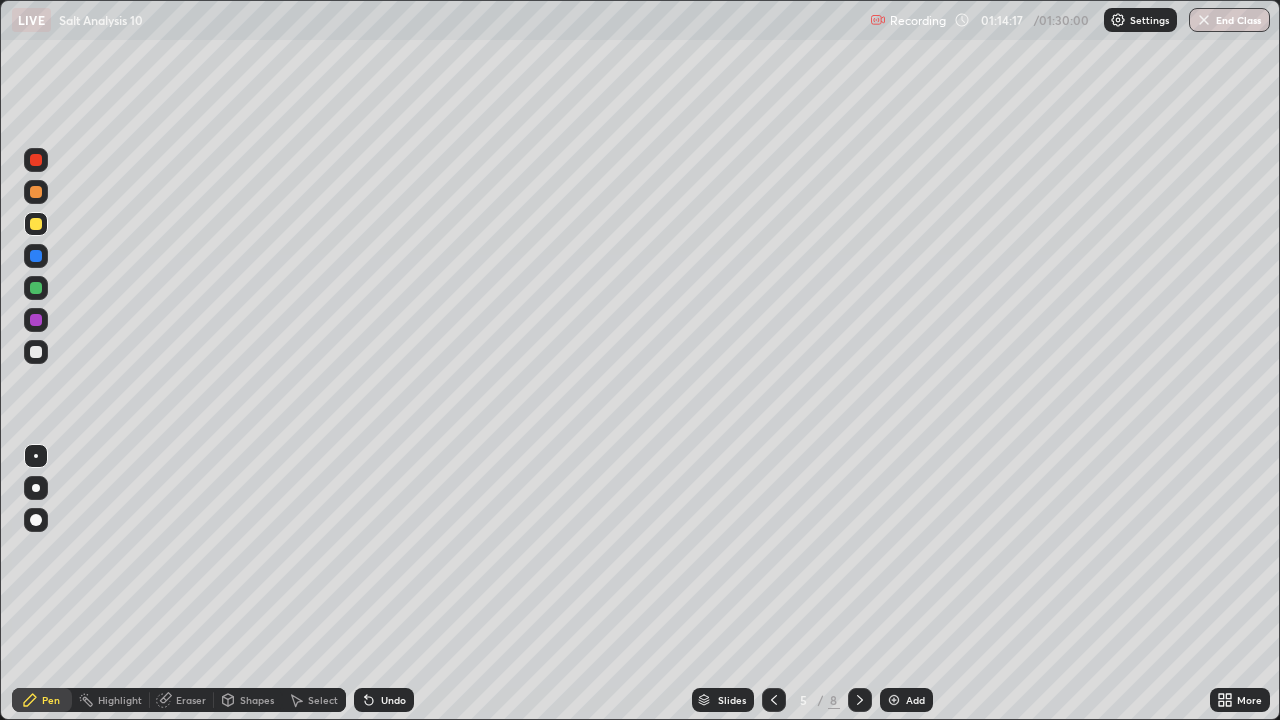 click 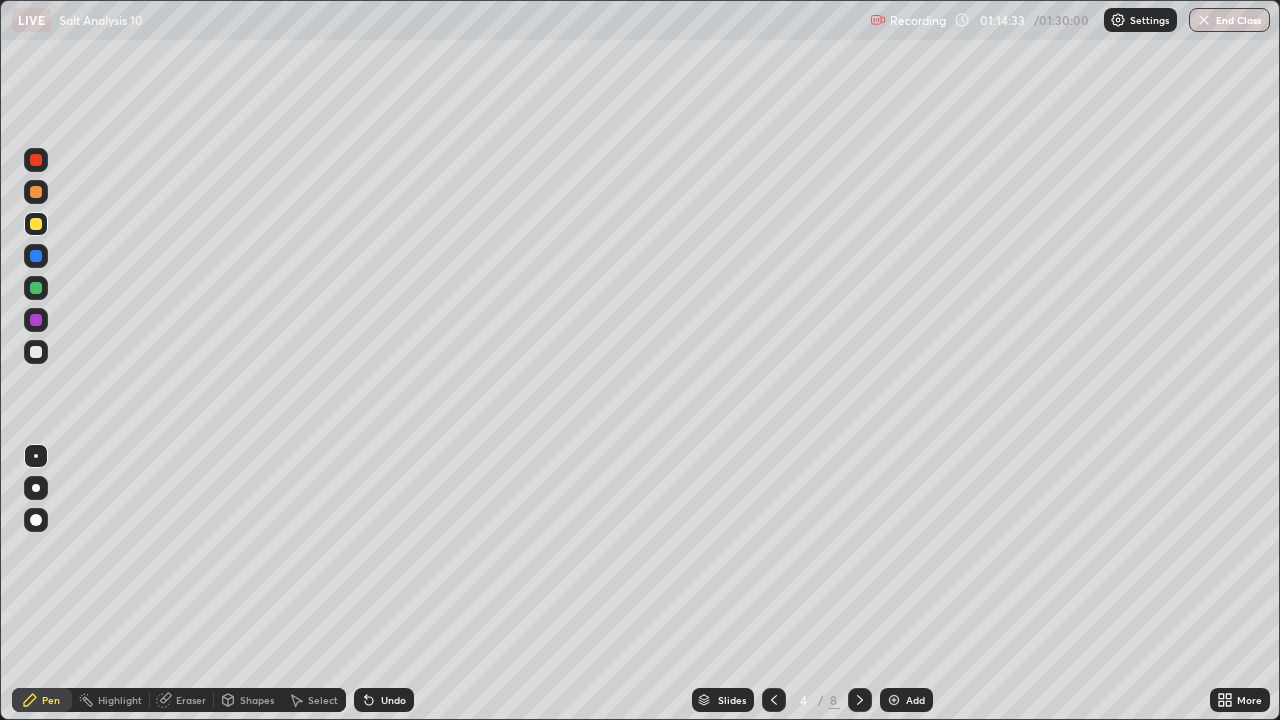 click 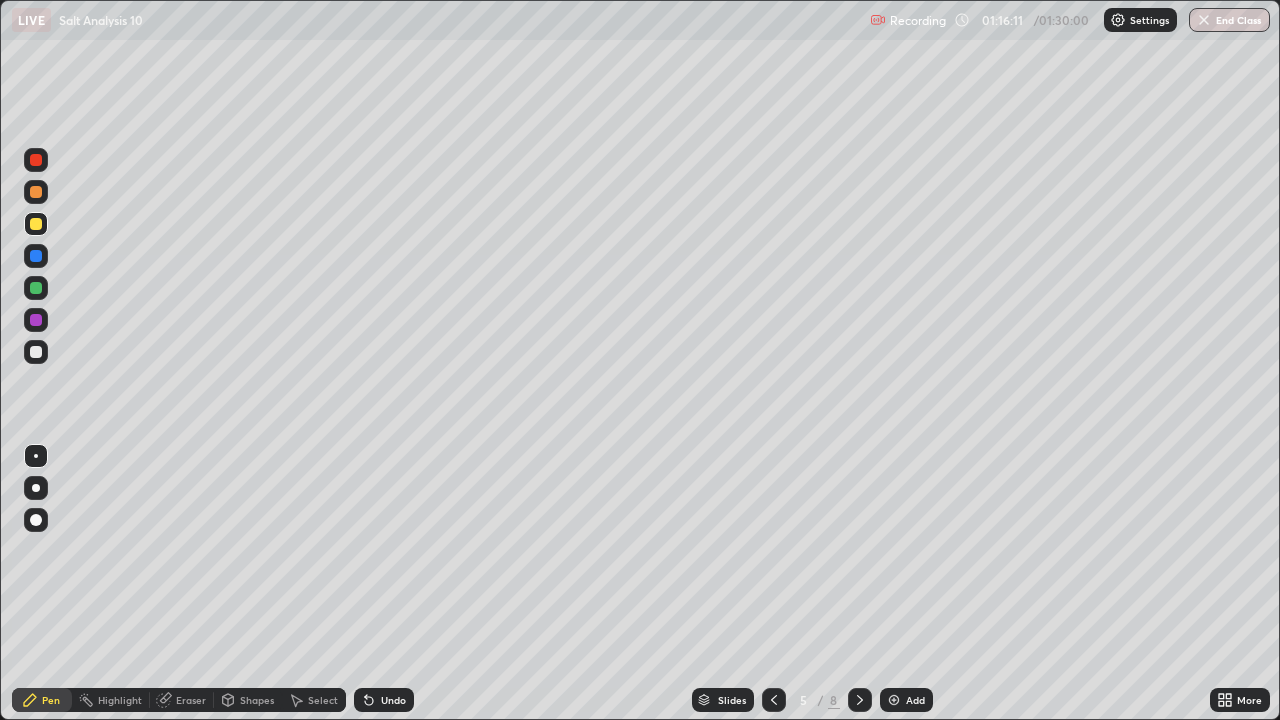 click at bounding box center [774, 700] 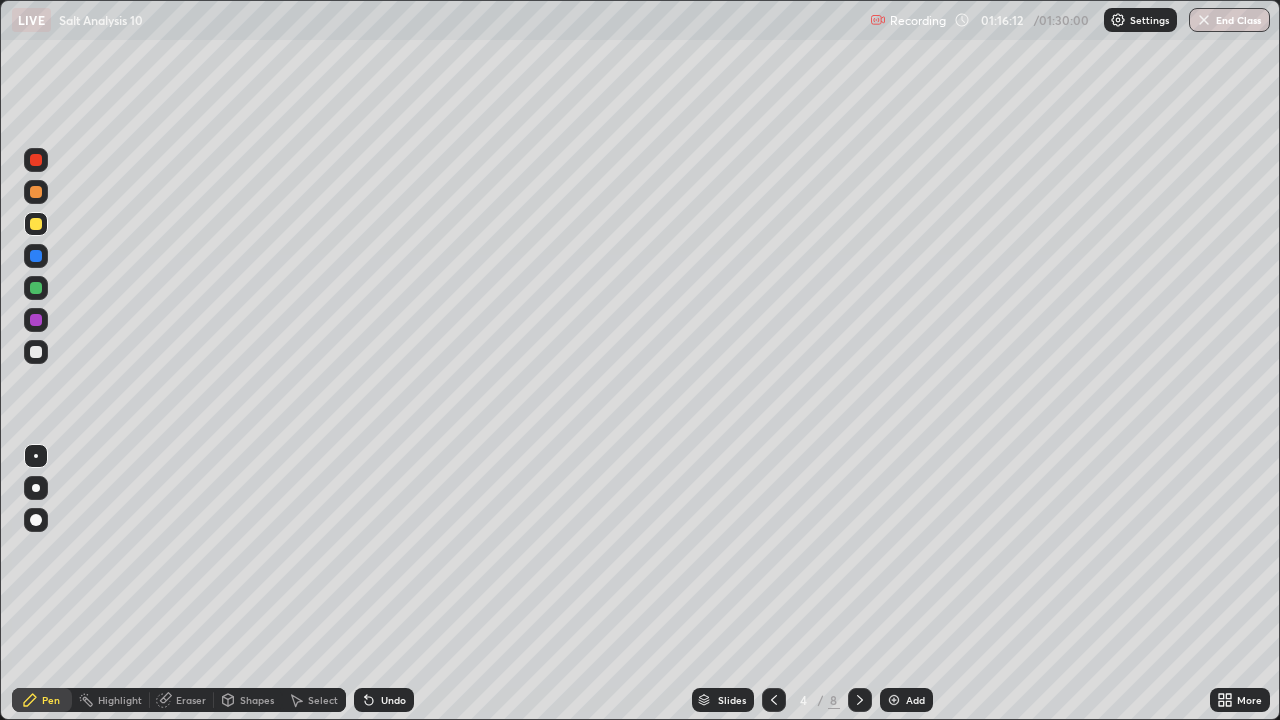 click at bounding box center [774, 700] 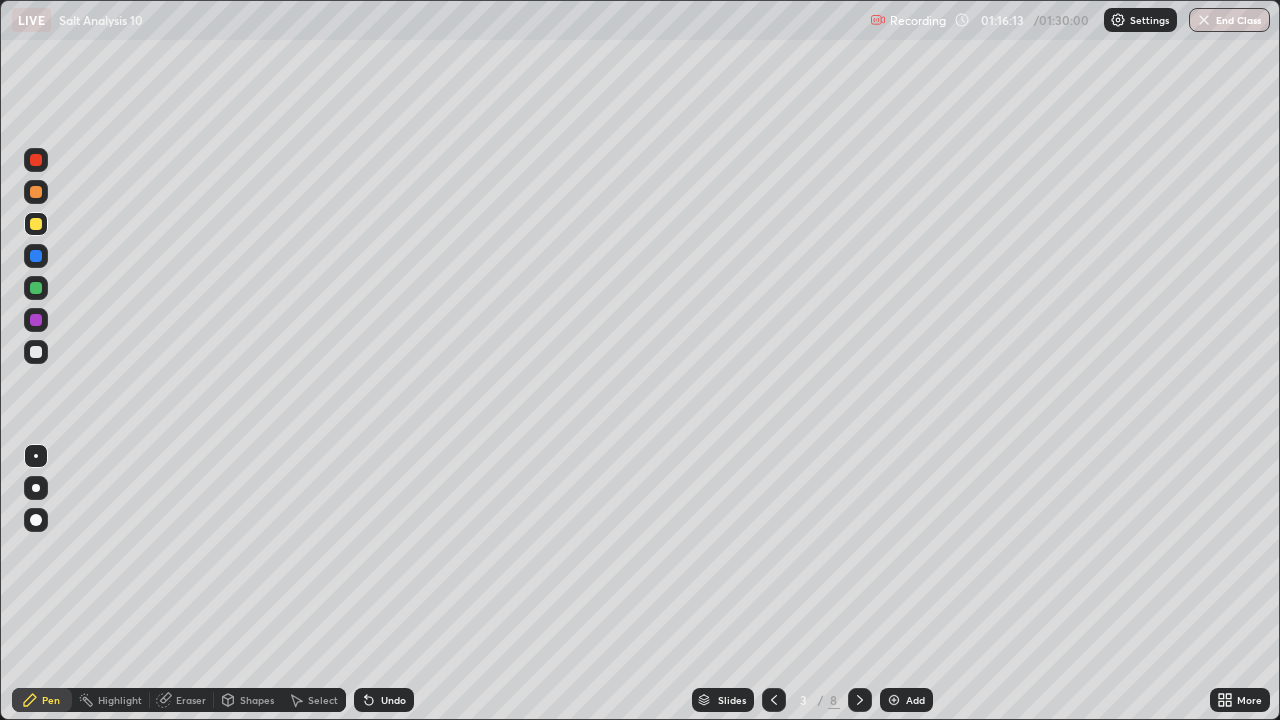 click 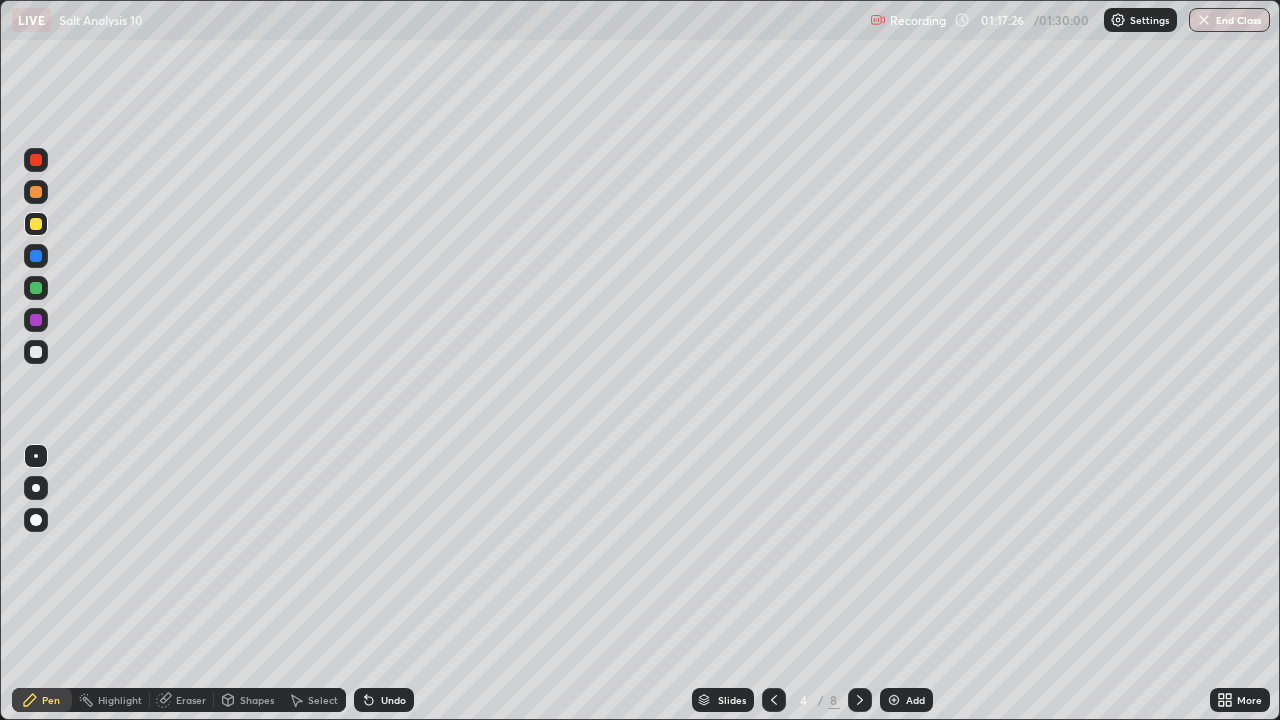 click at bounding box center [774, 700] 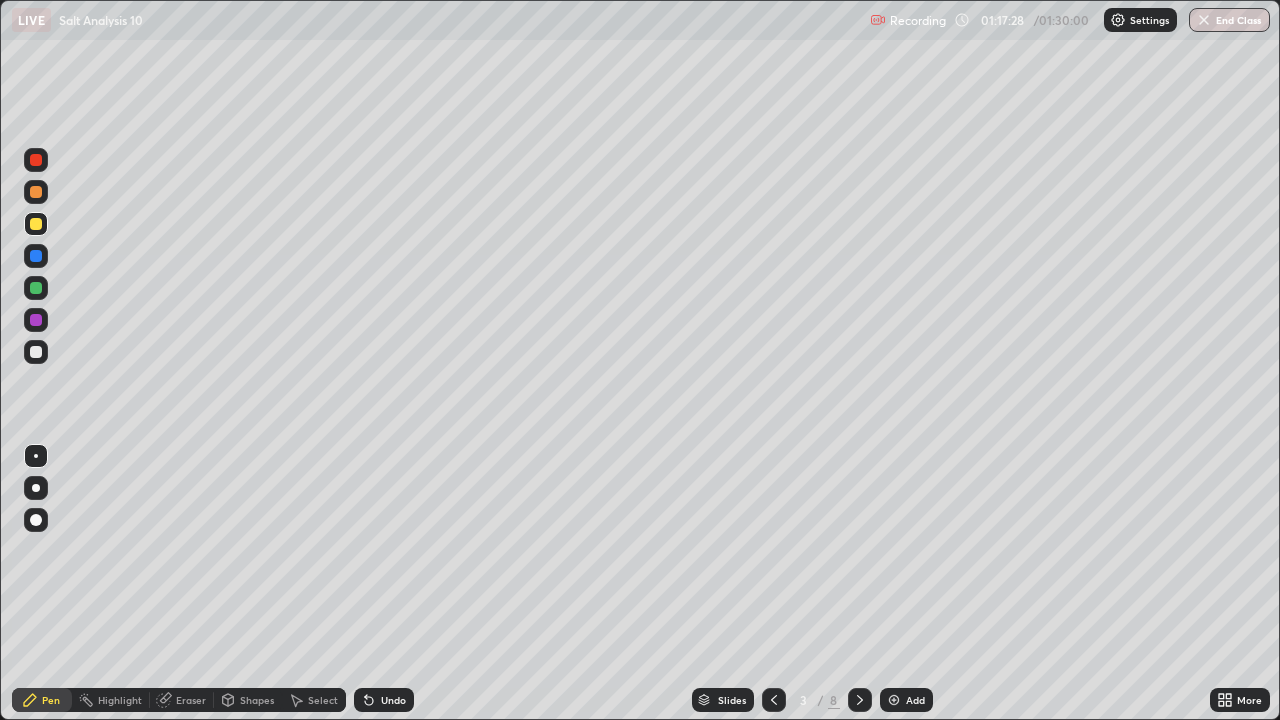 click 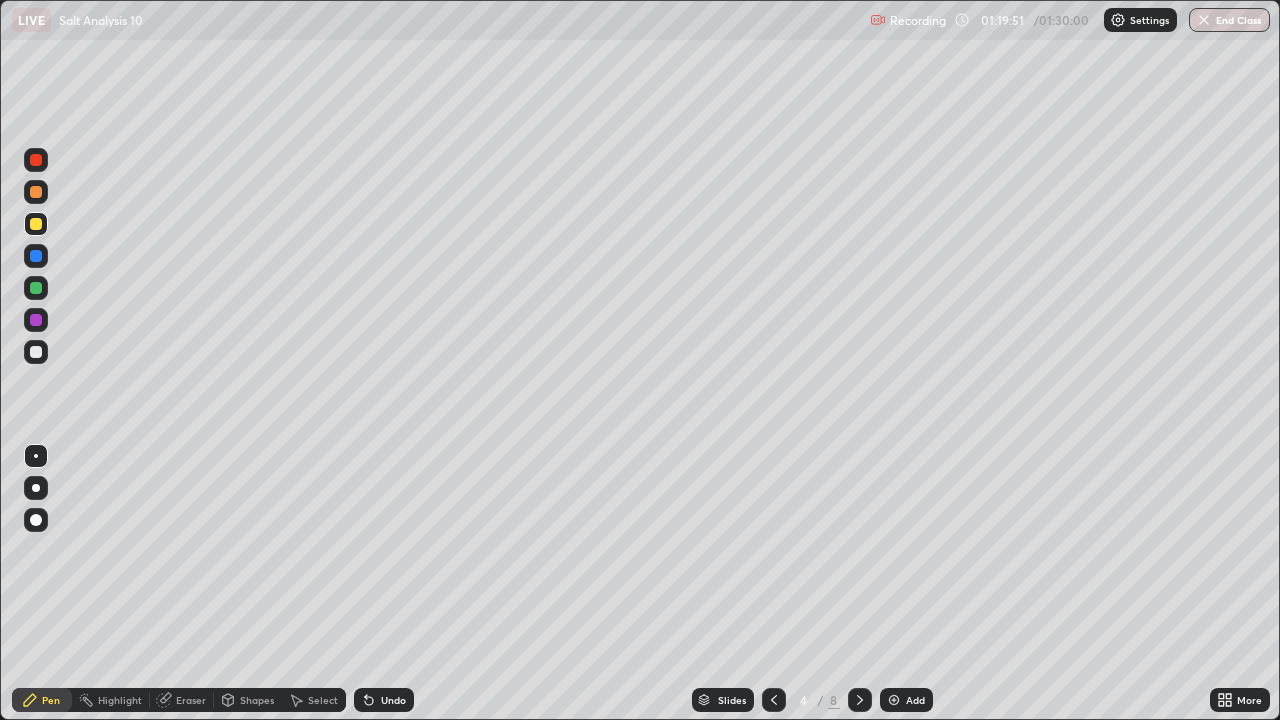 click 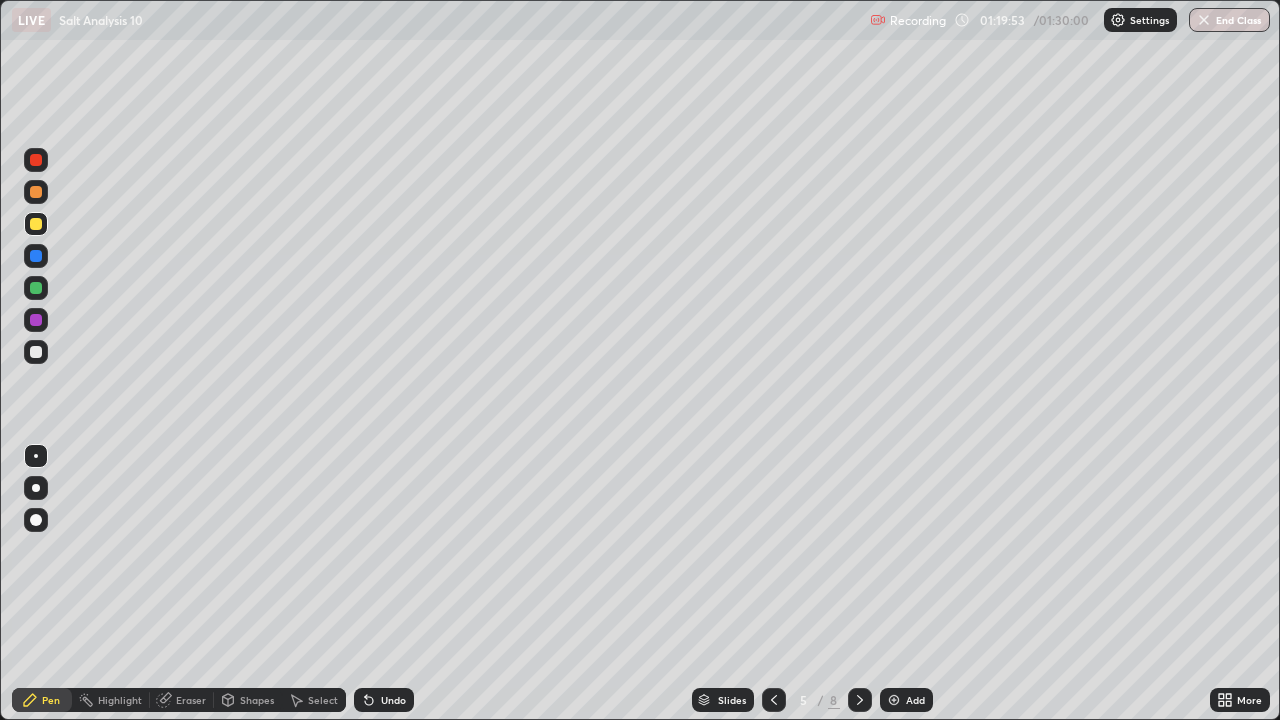 click 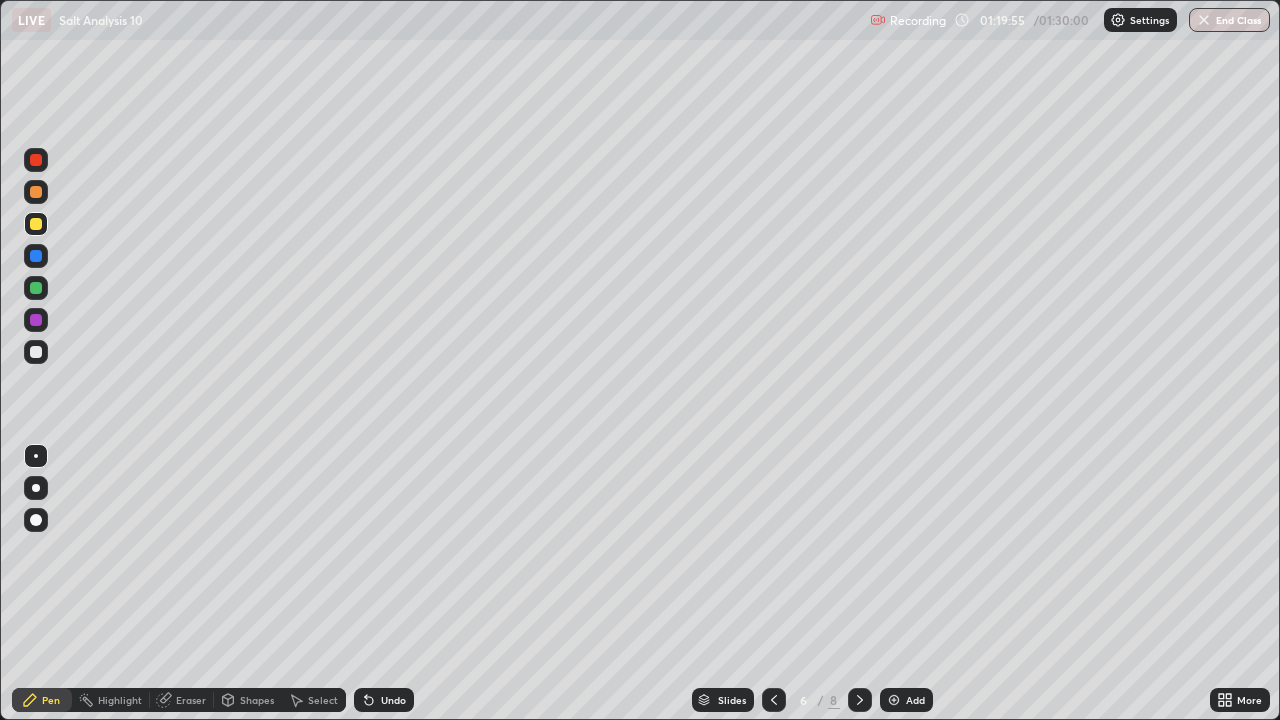 click 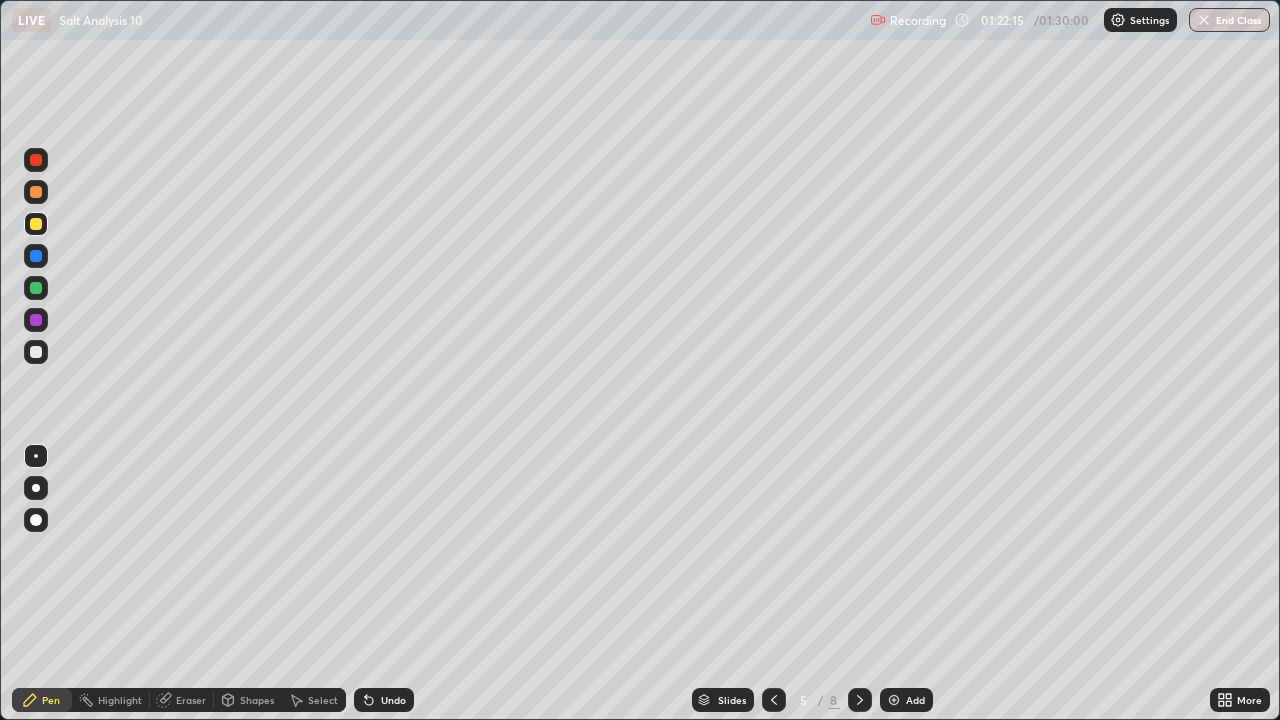 click 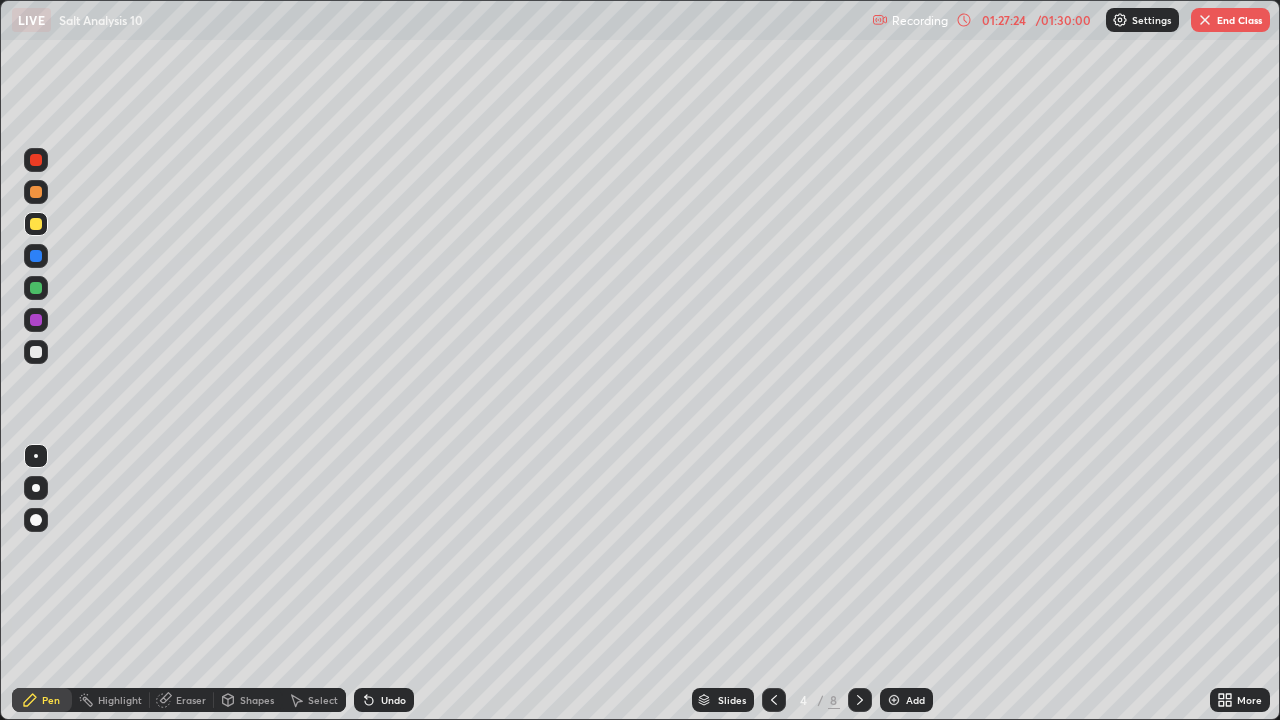 click on "End Class" at bounding box center (1230, 20) 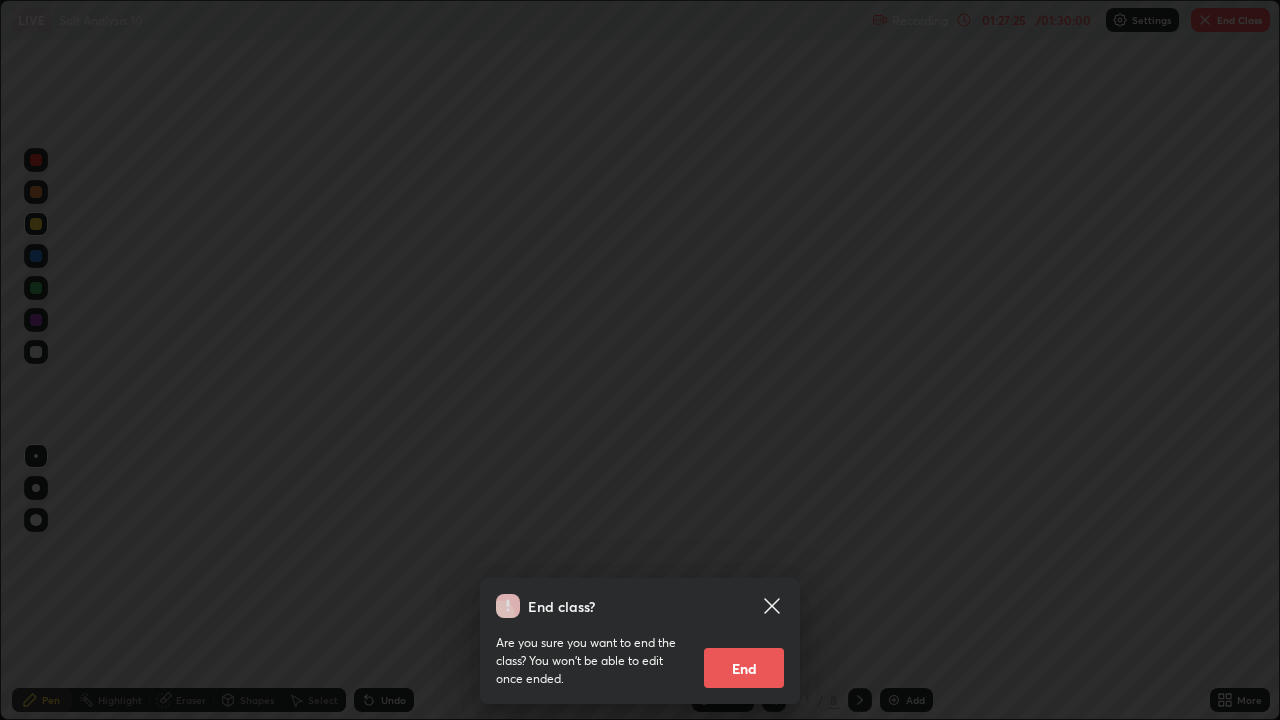 click on "End" at bounding box center [744, 668] 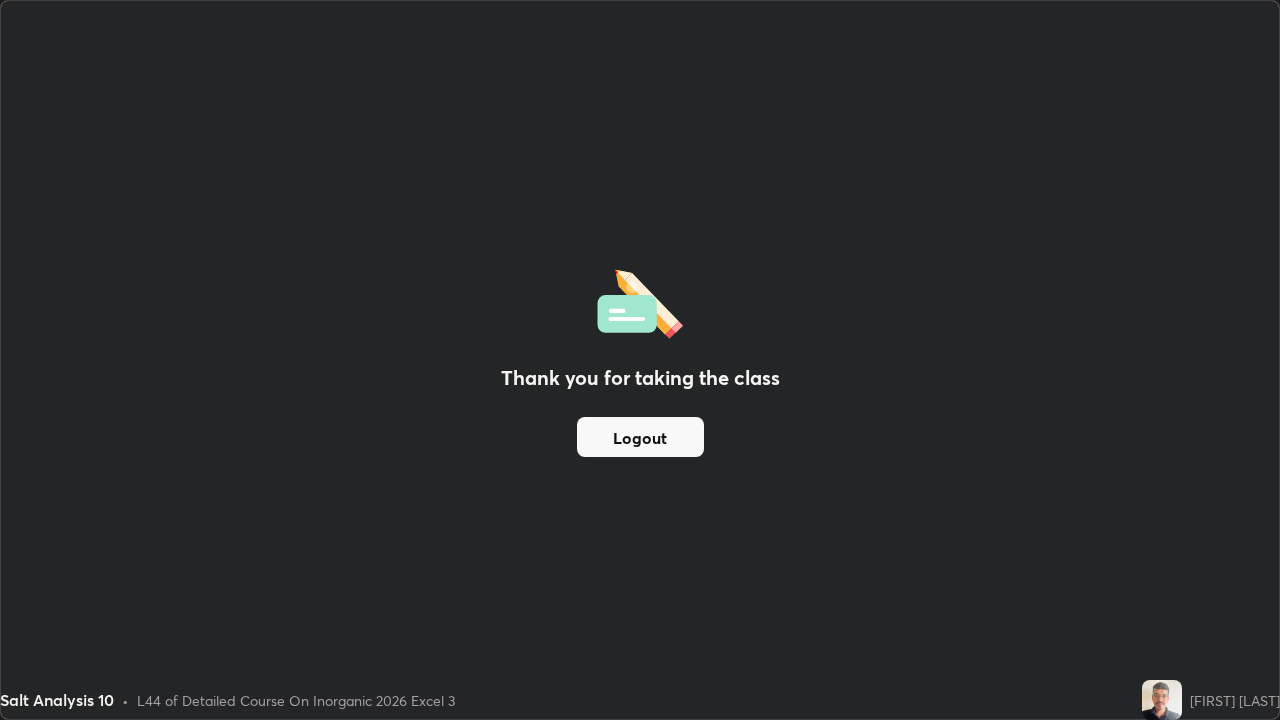 click on "Logout" at bounding box center (640, 437) 